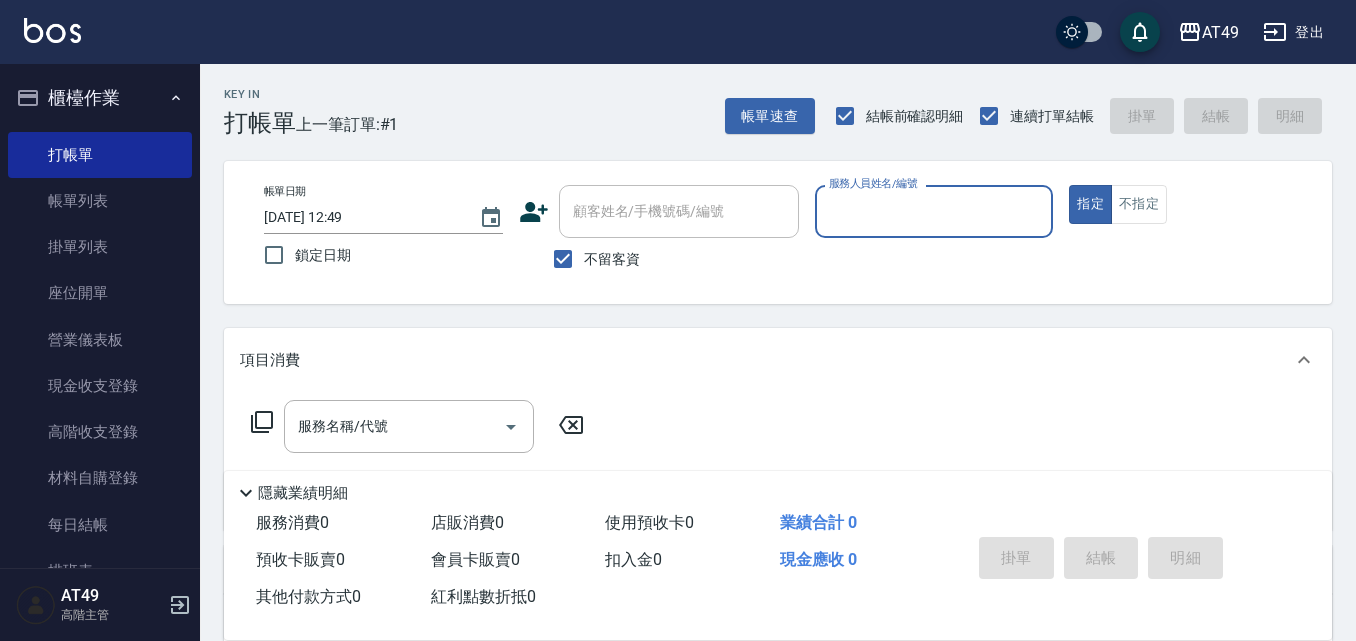 scroll, scrollTop: 0, scrollLeft: 0, axis: both 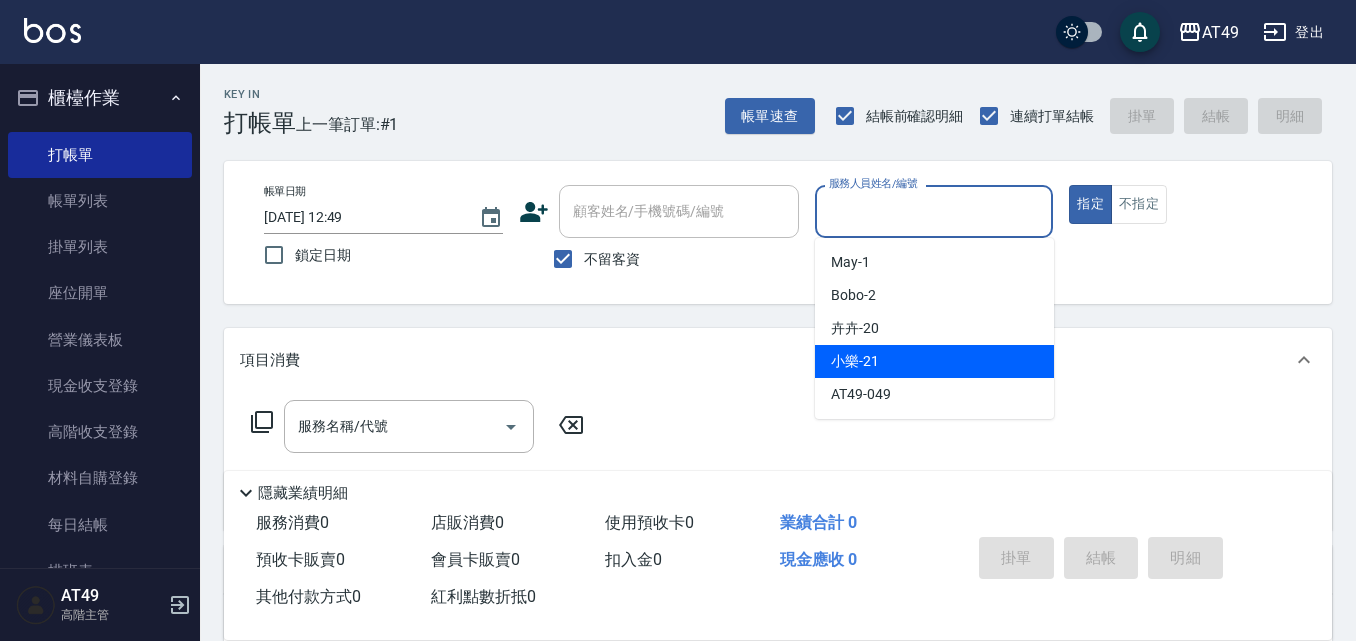 click on "小樂 -21" at bounding box center [934, 361] 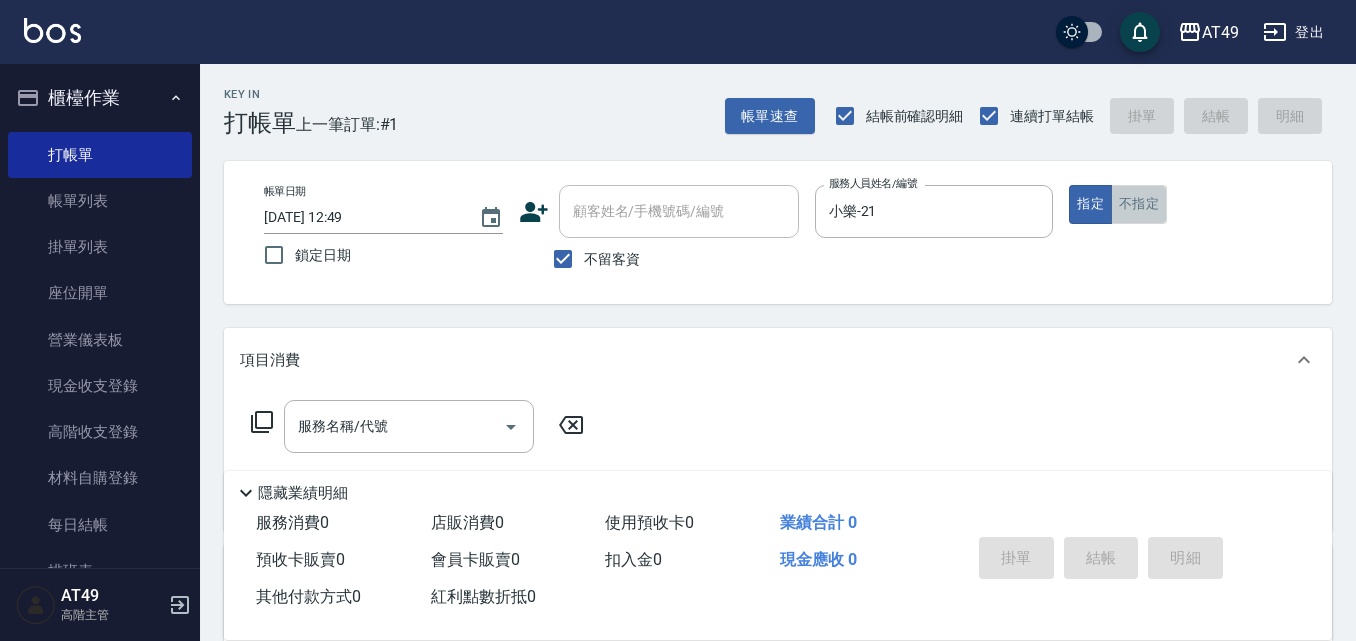 click on "不指定" at bounding box center [1139, 204] 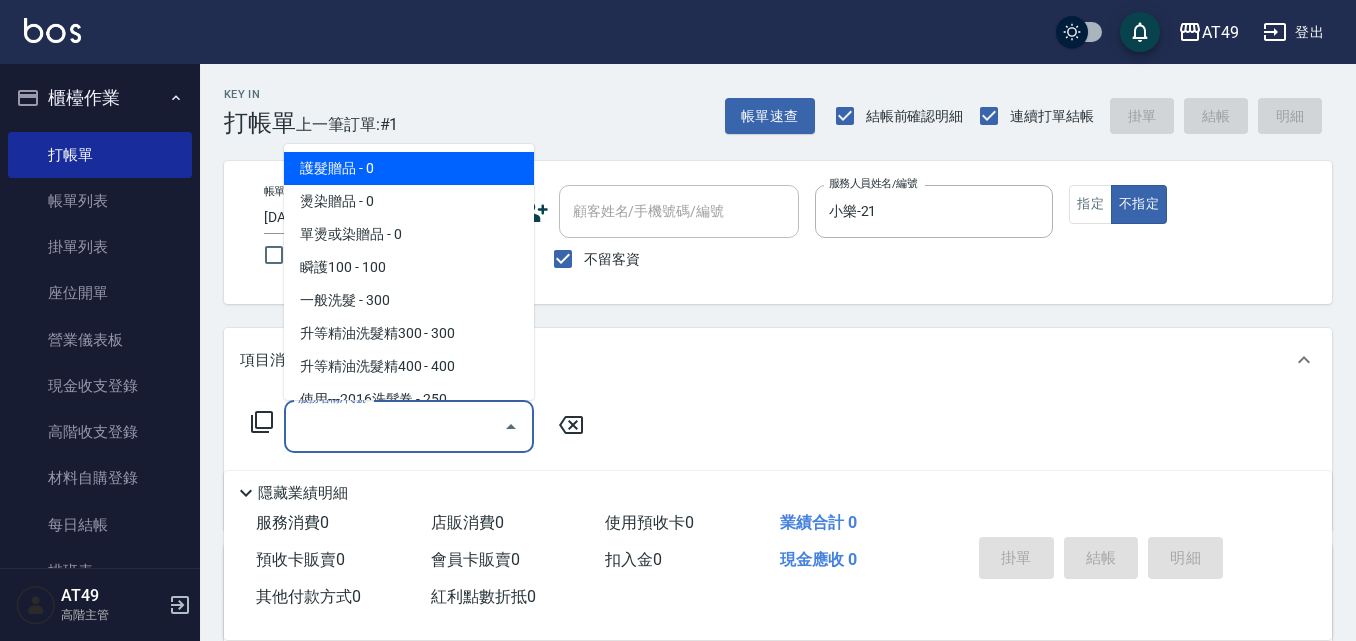 click on "服務名稱/代號" at bounding box center (394, 426) 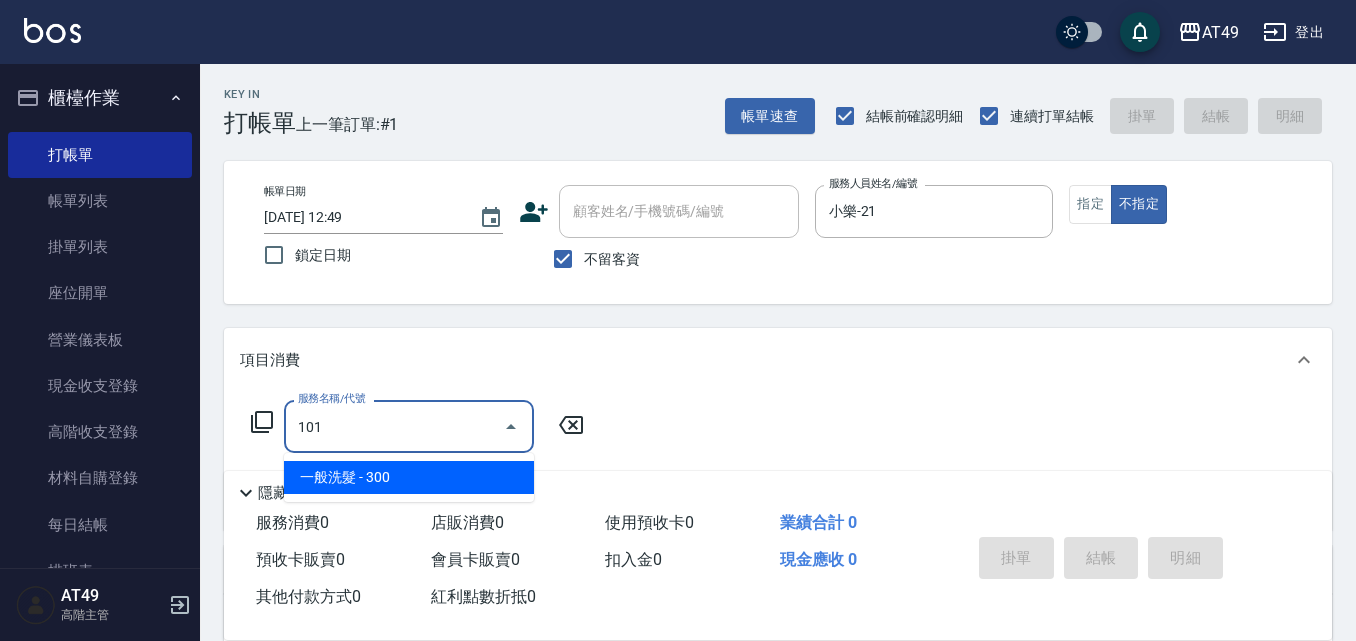 click on "一般洗髮 - 300" at bounding box center [409, 477] 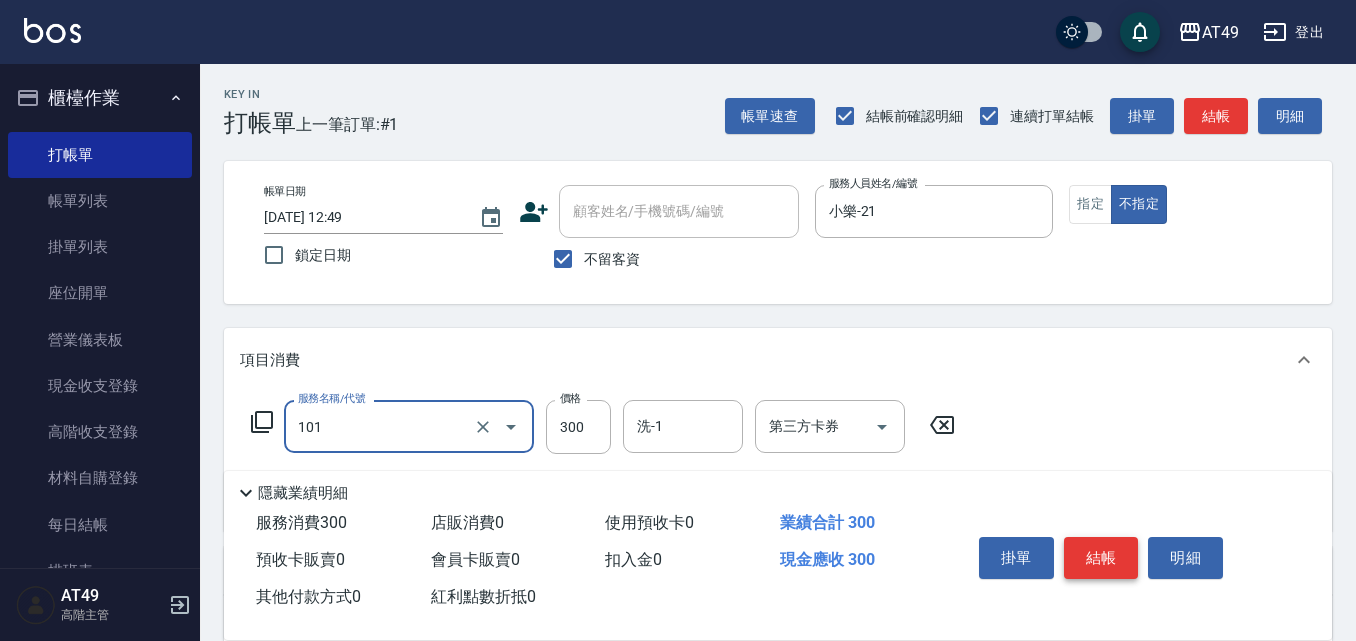 type on "一般洗髮(101)" 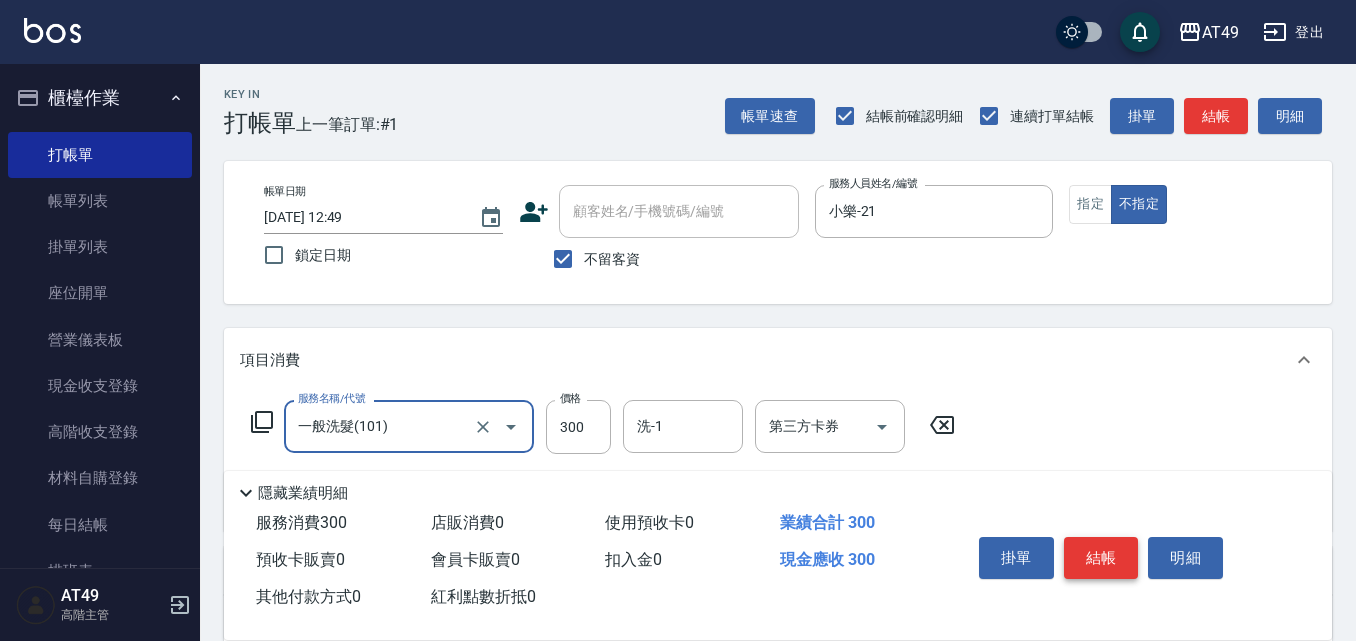 click on "結帳" at bounding box center (1101, 558) 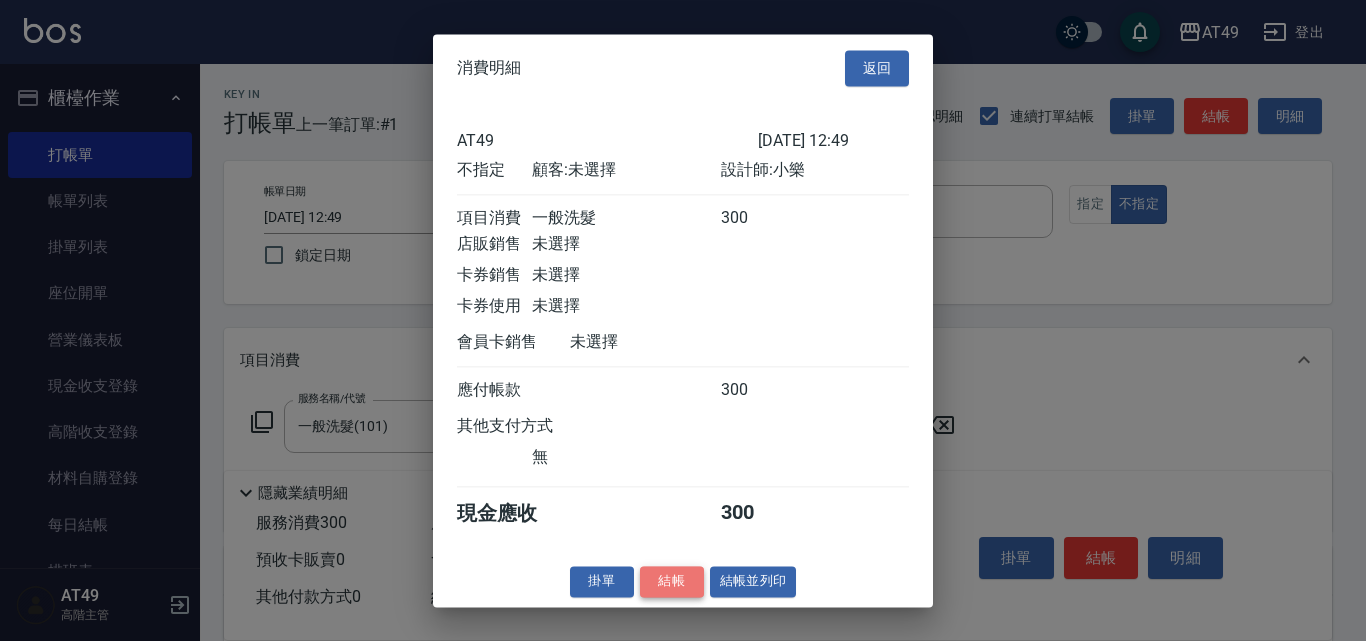 click on "結帳" at bounding box center (672, 581) 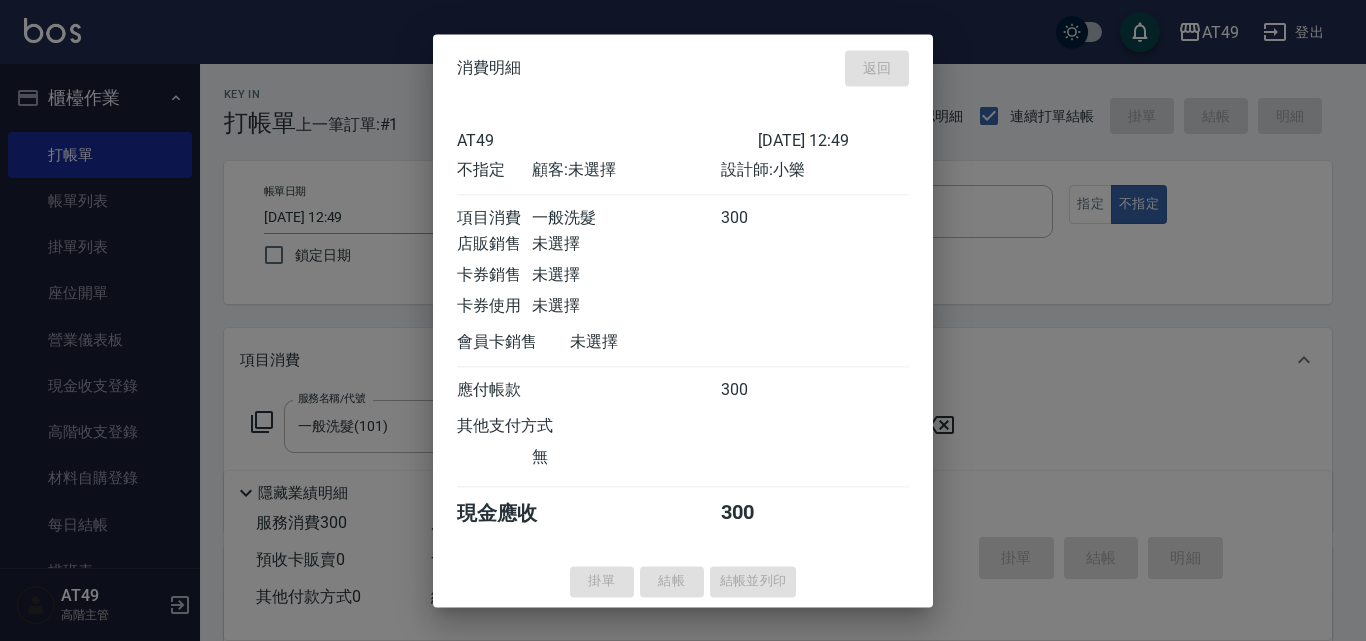 type on "[DATE] 17:02" 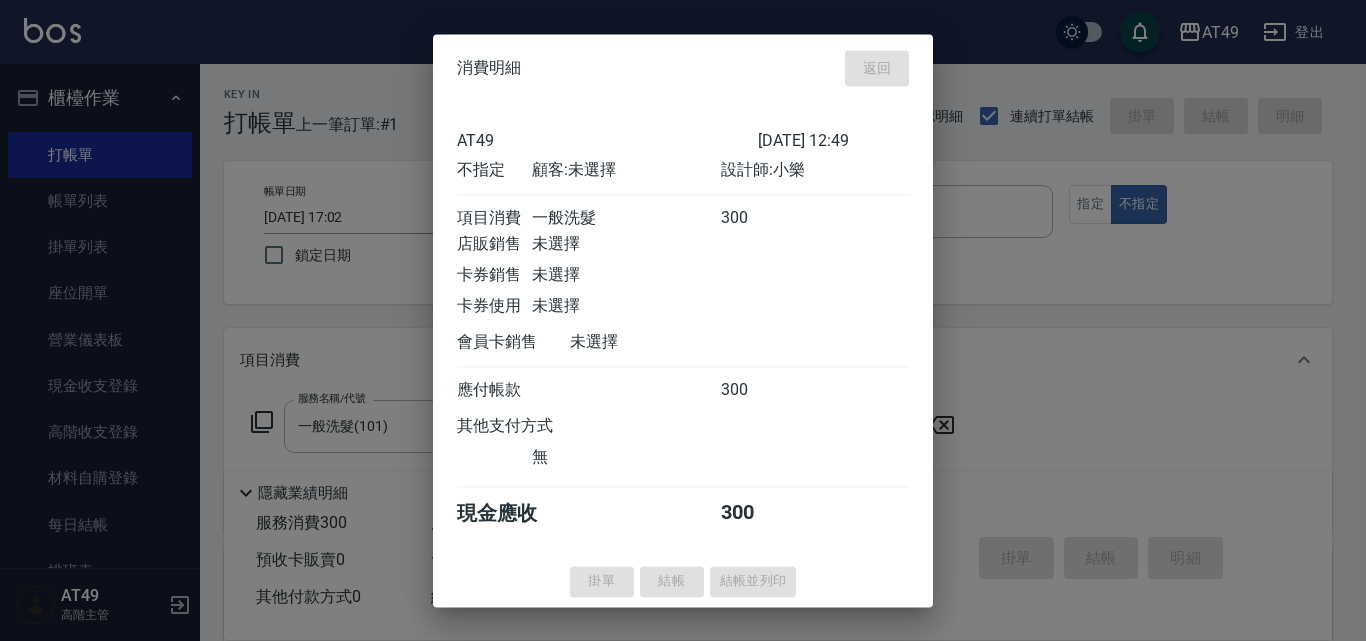 type 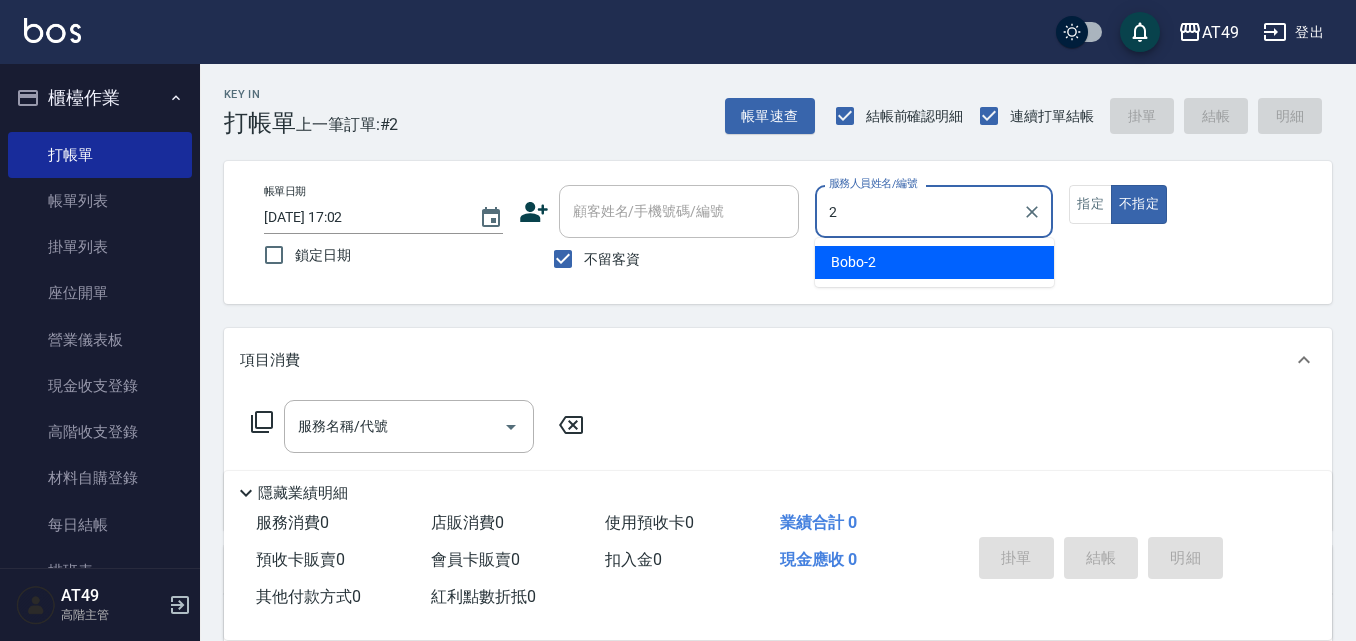 type on "Bobo-2" 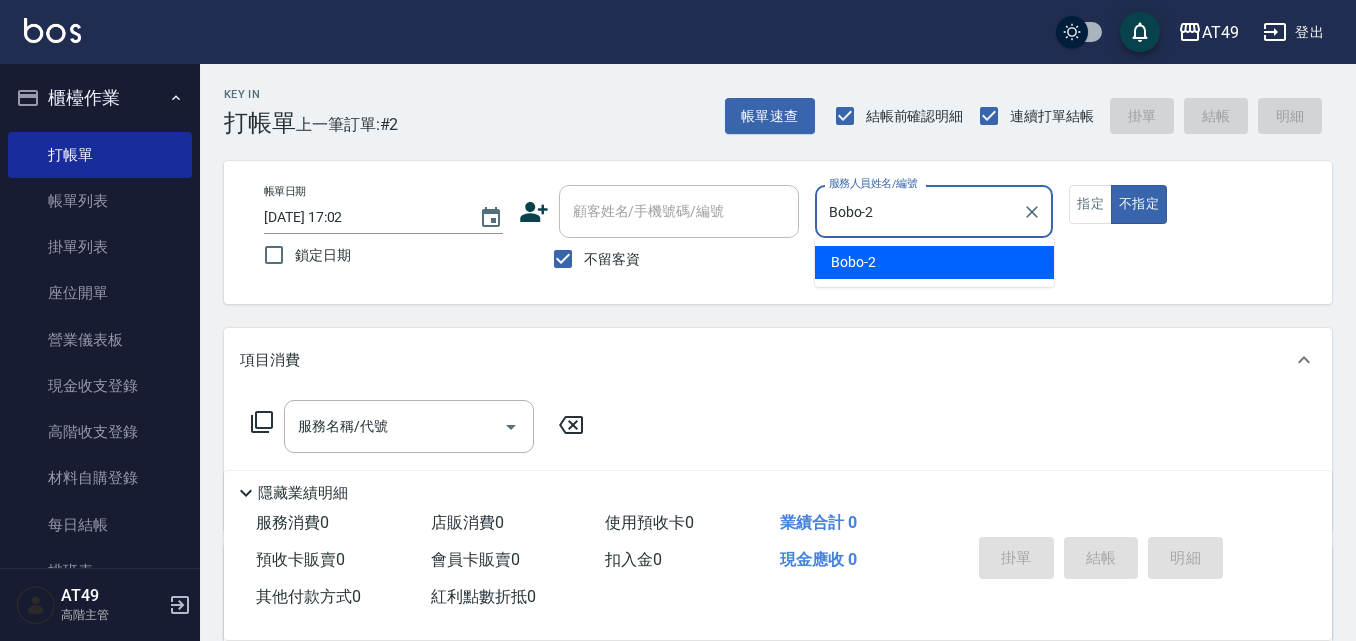 type on "false" 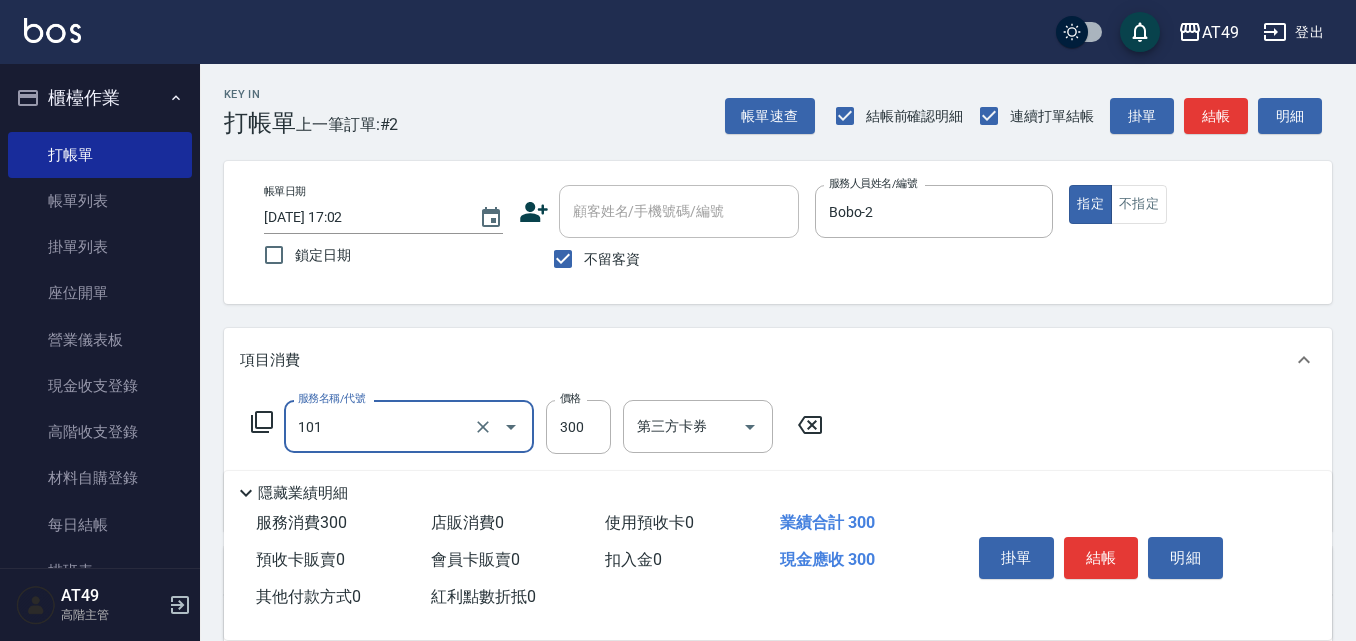 type on "一般洗髮(101)" 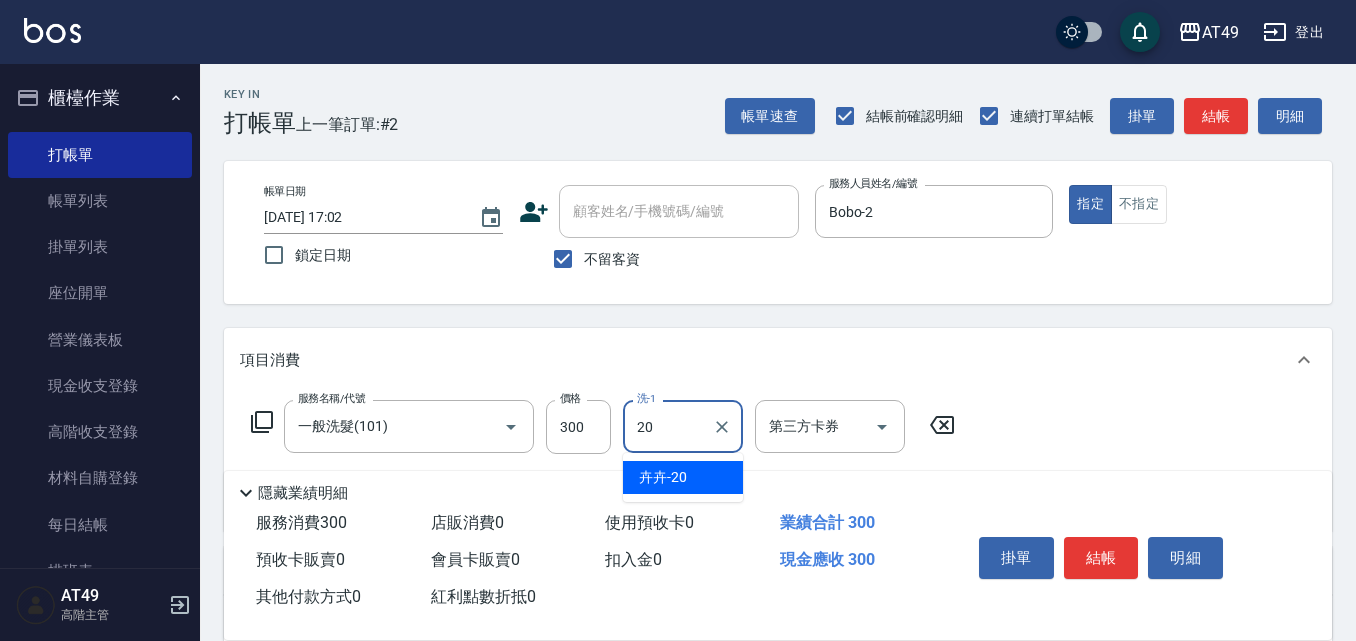type on "卉卉-20" 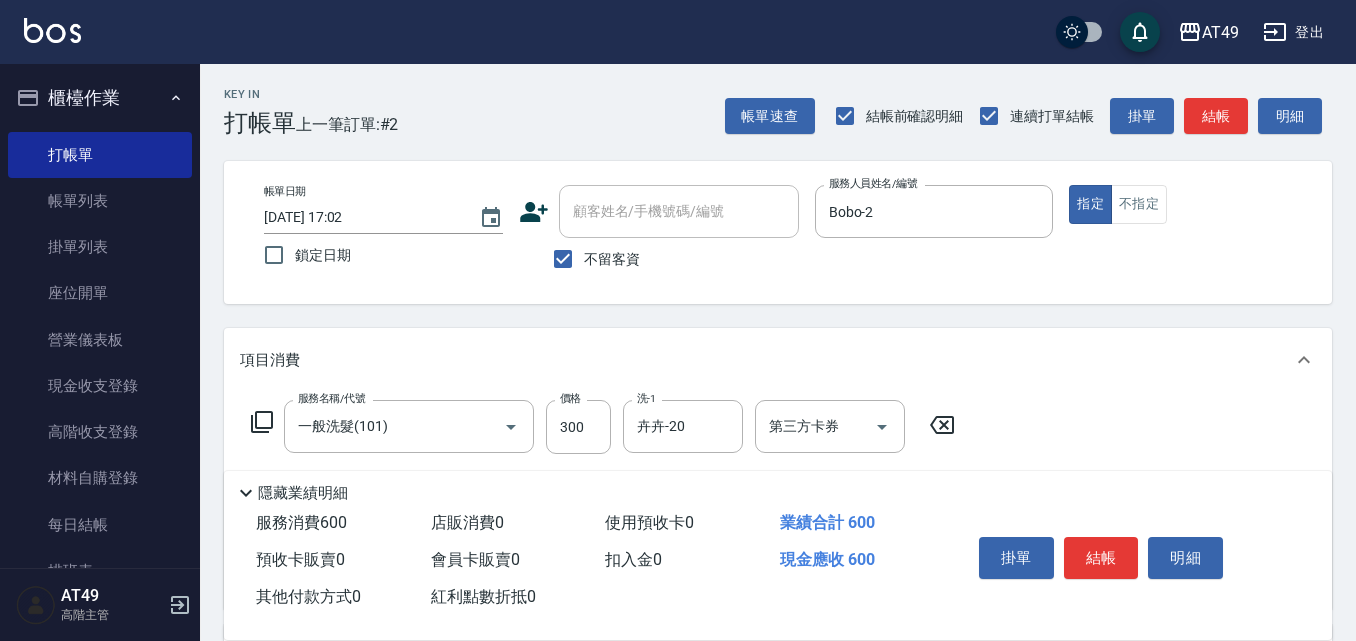 type on "升等精油洗髮精300(102)" 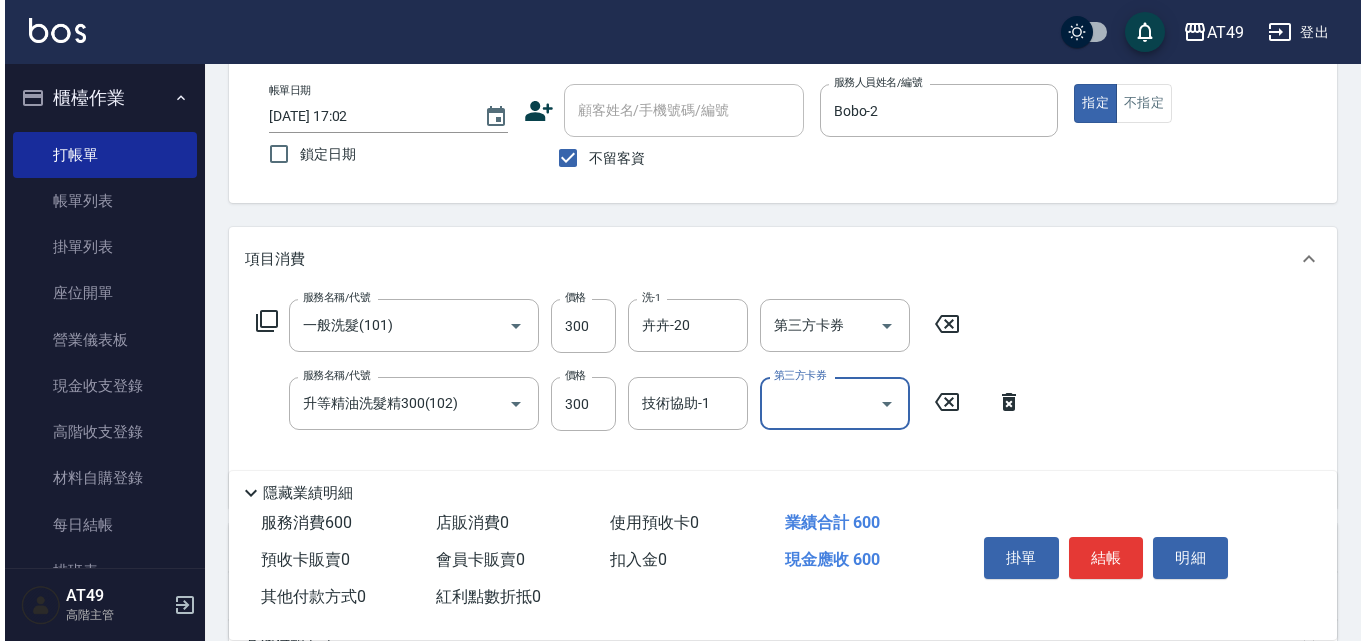 scroll, scrollTop: 200, scrollLeft: 0, axis: vertical 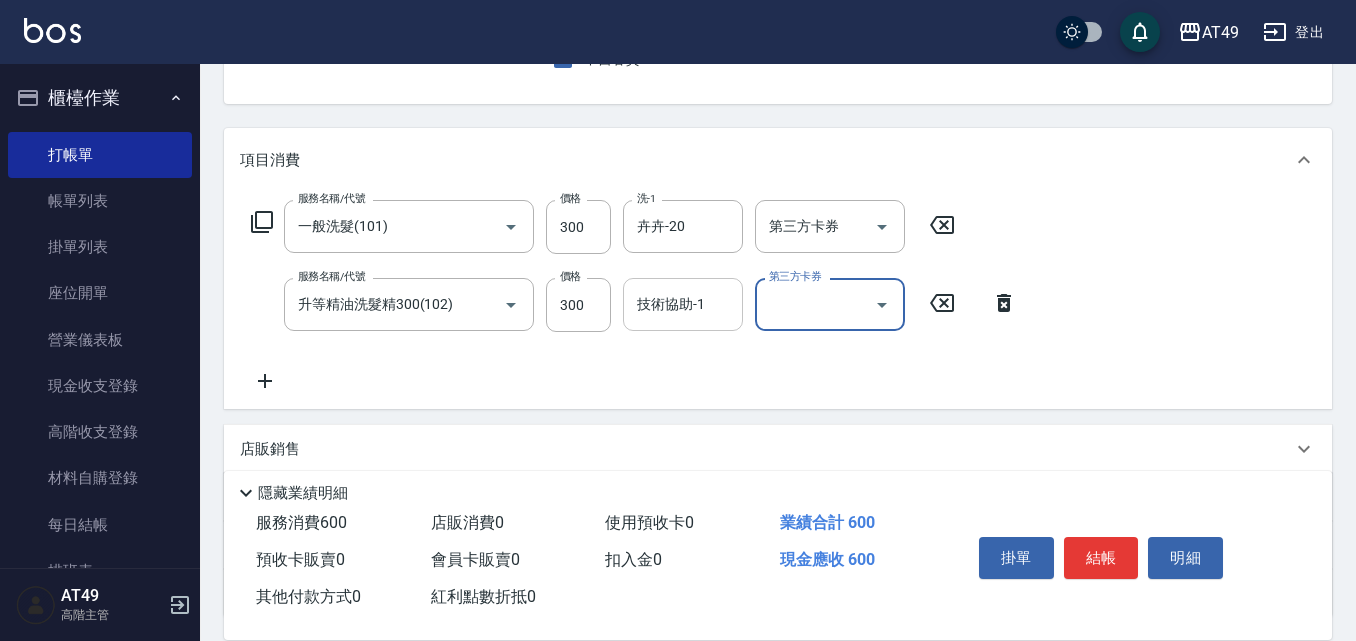 click on "技術協助-1 技術協助-1" at bounding box center [683, 304] 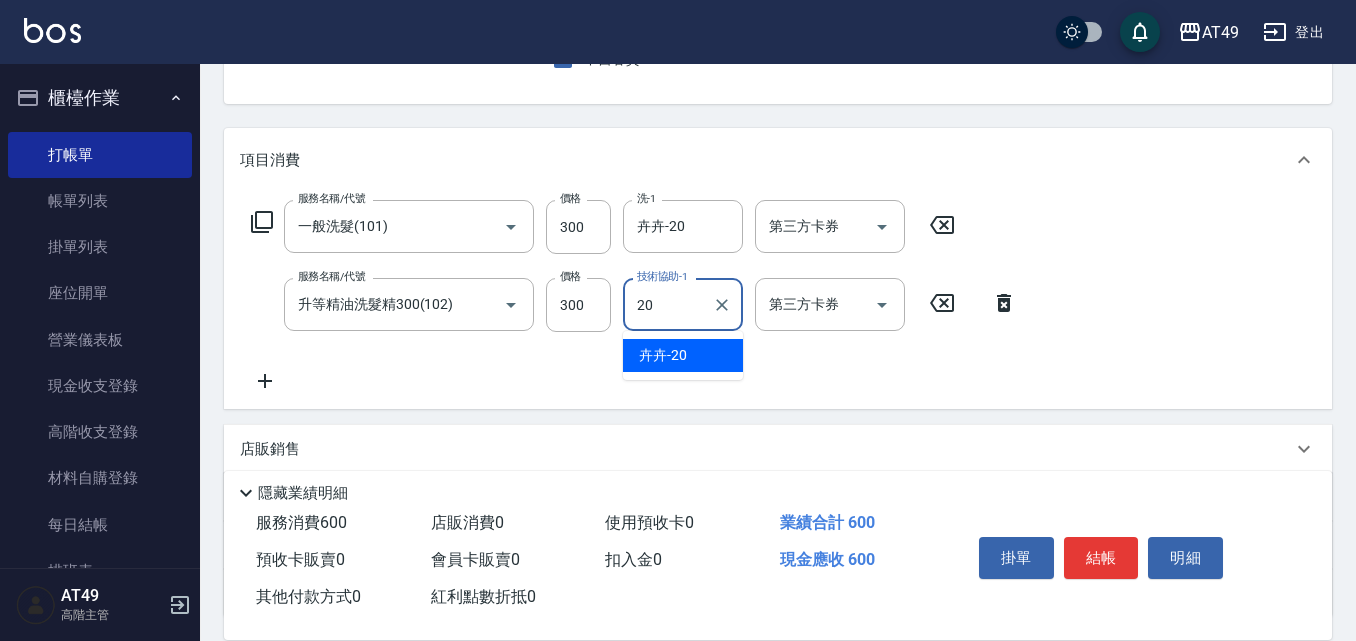 type on "卉卉-20" 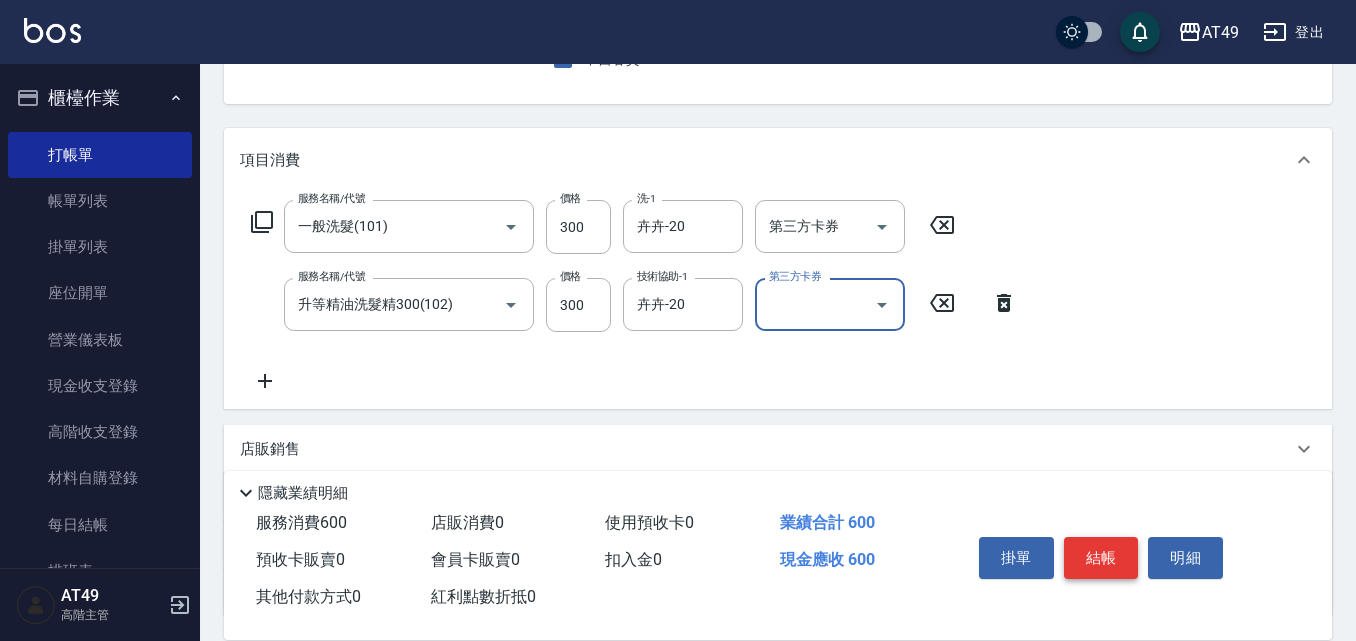 click on "結帳" at bounding box center (1101, 558) 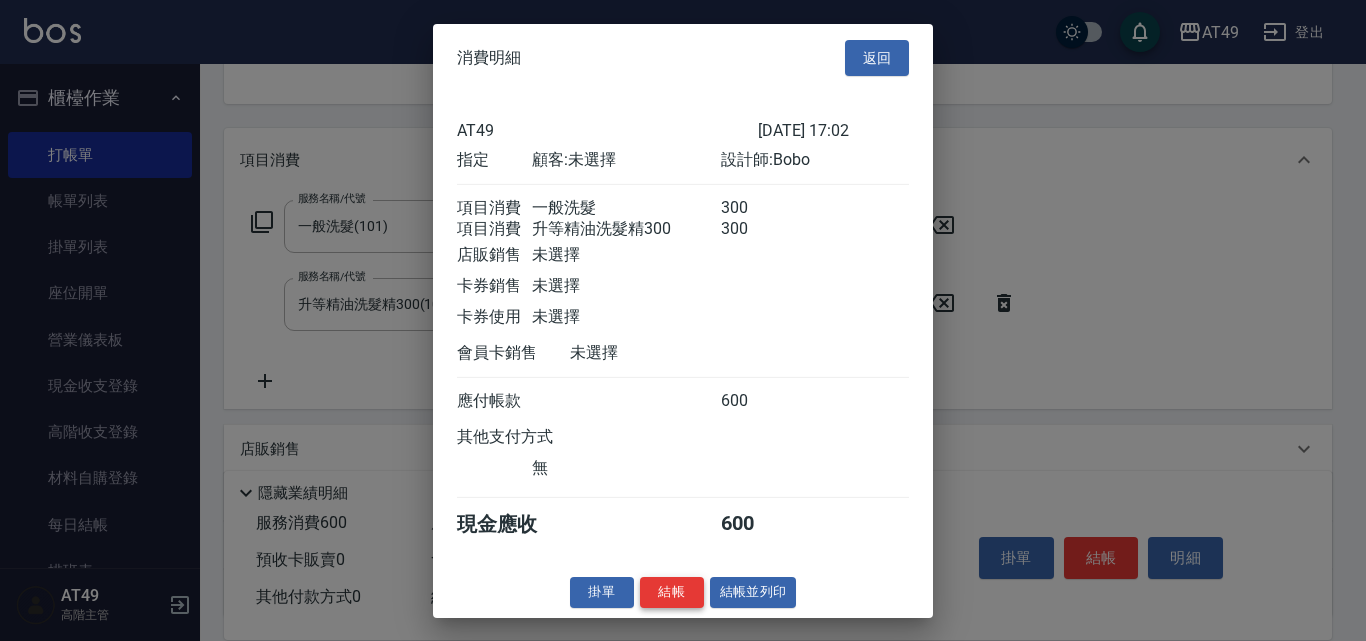 click on "結帳" at bounding box center [672, 592] 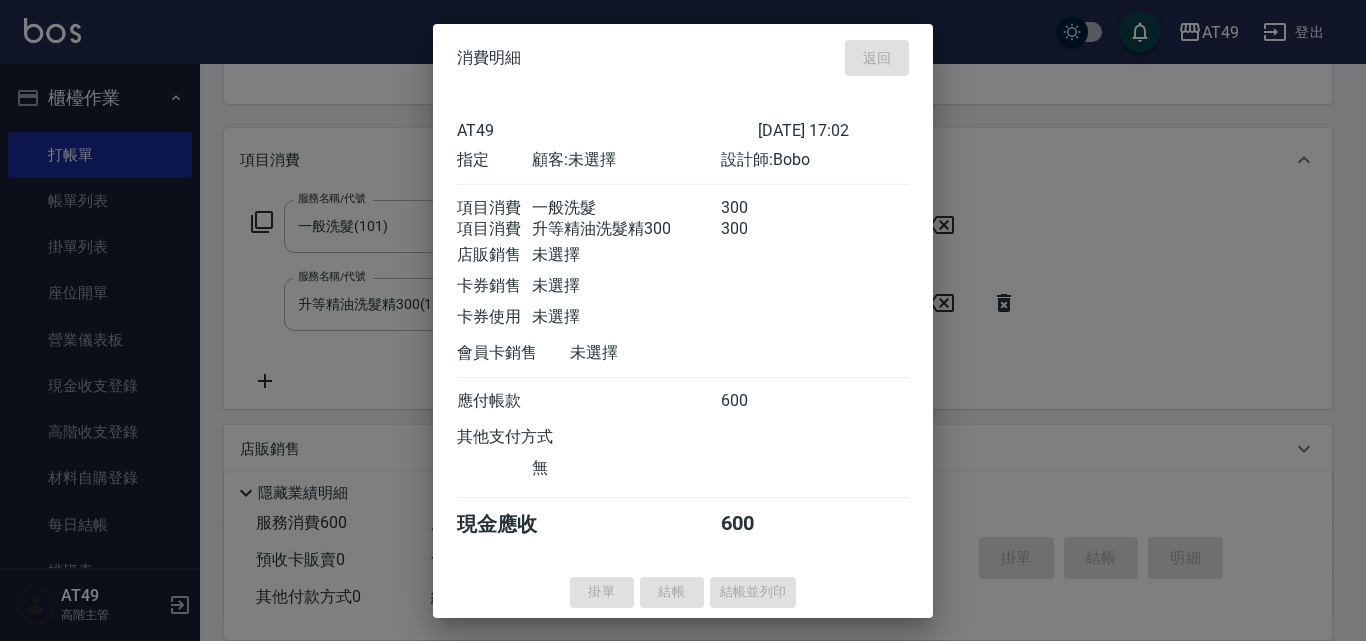 type on "[DATE] 17:22" 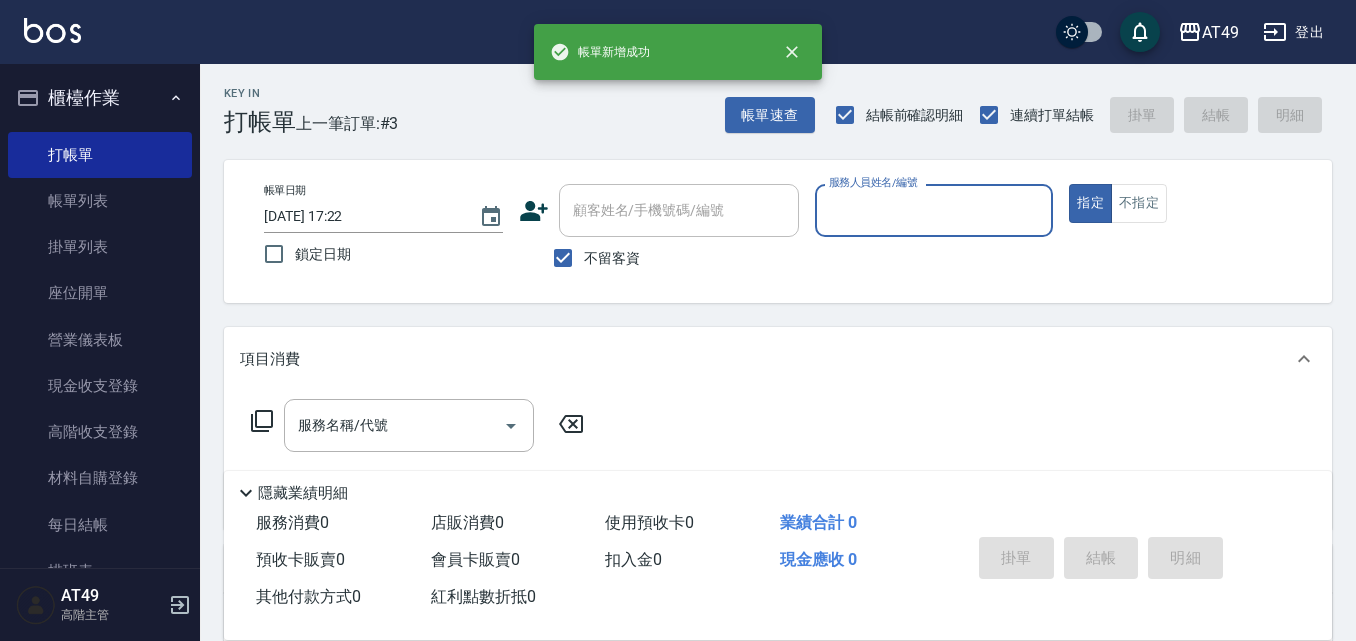 scroll, scrollTop: 0, scrollLeft: 0, axis: both 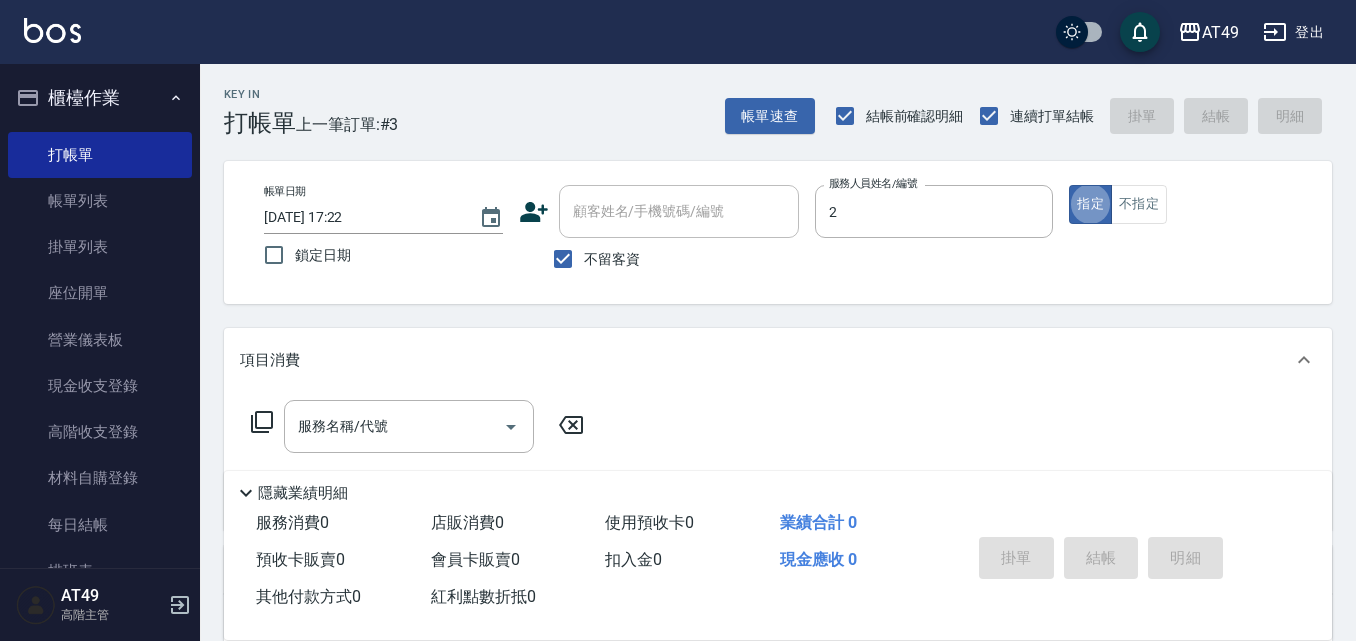 type on "Bobo-2" 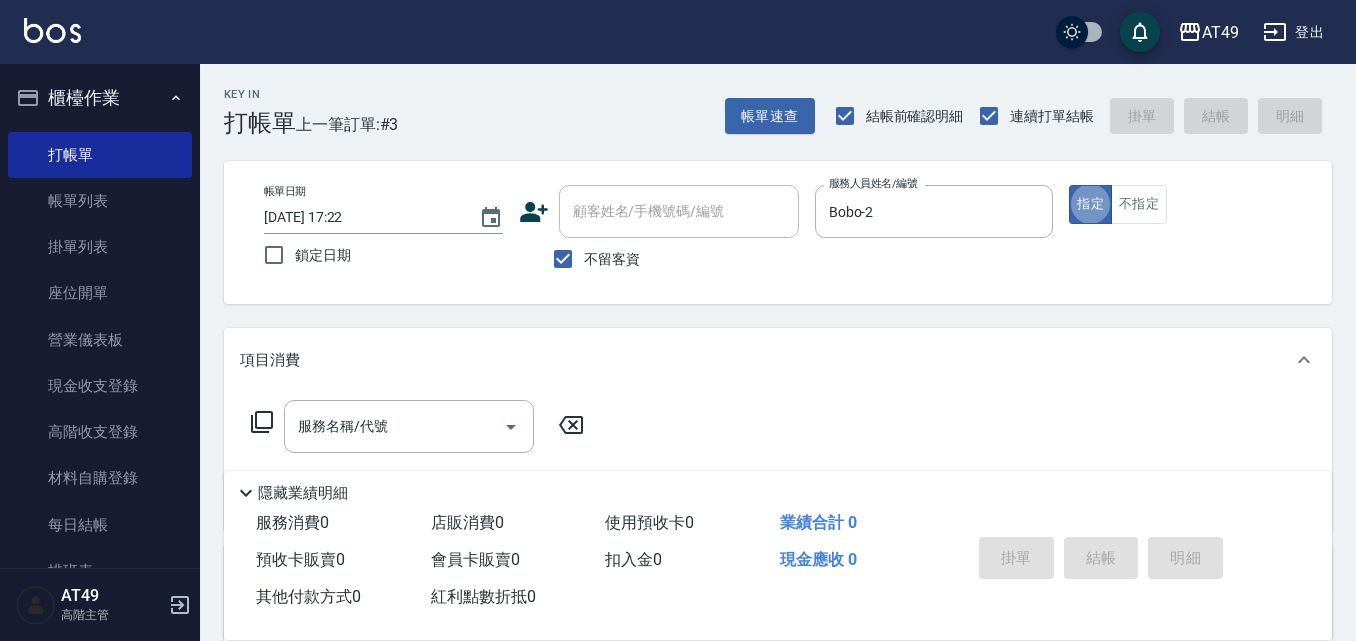 type on "true" 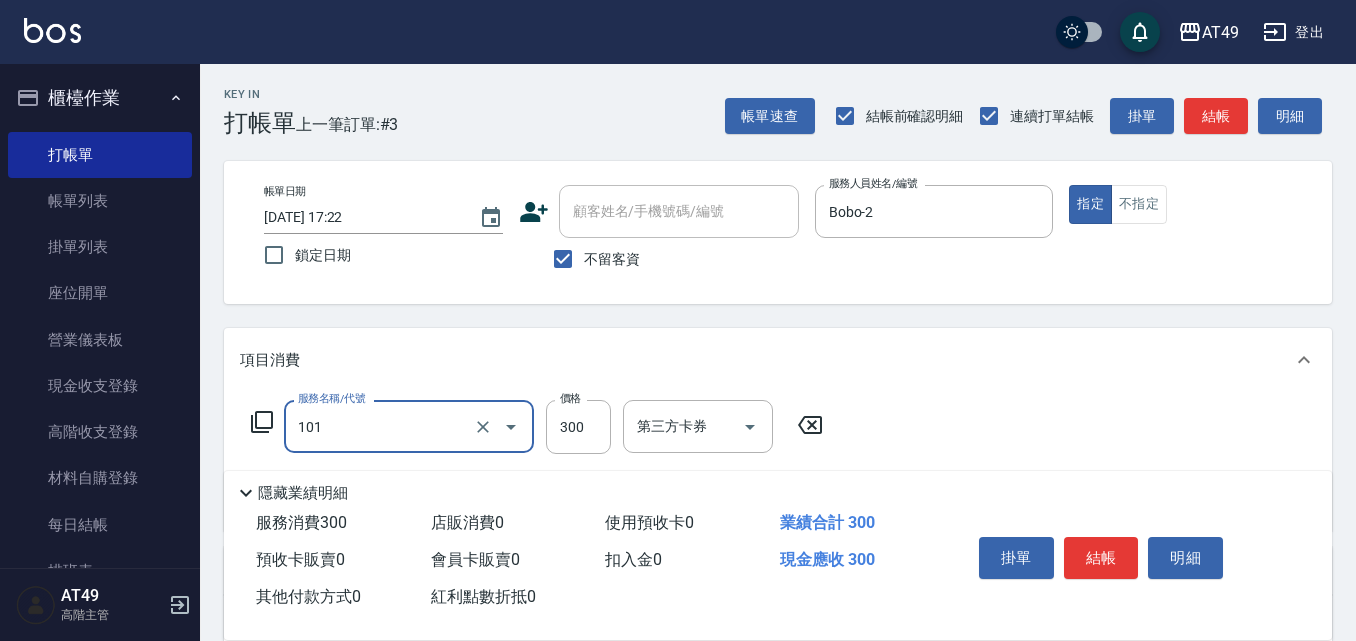 type on "一般洗髮(101)" 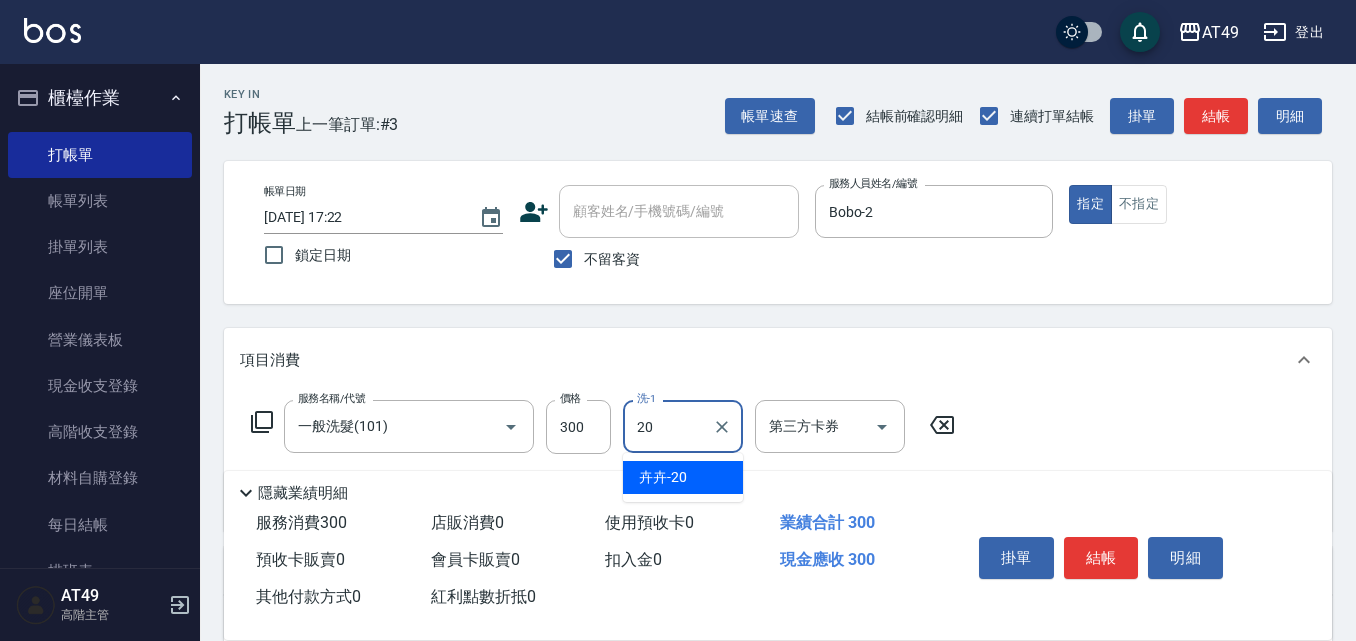 type on "卉卉-20" 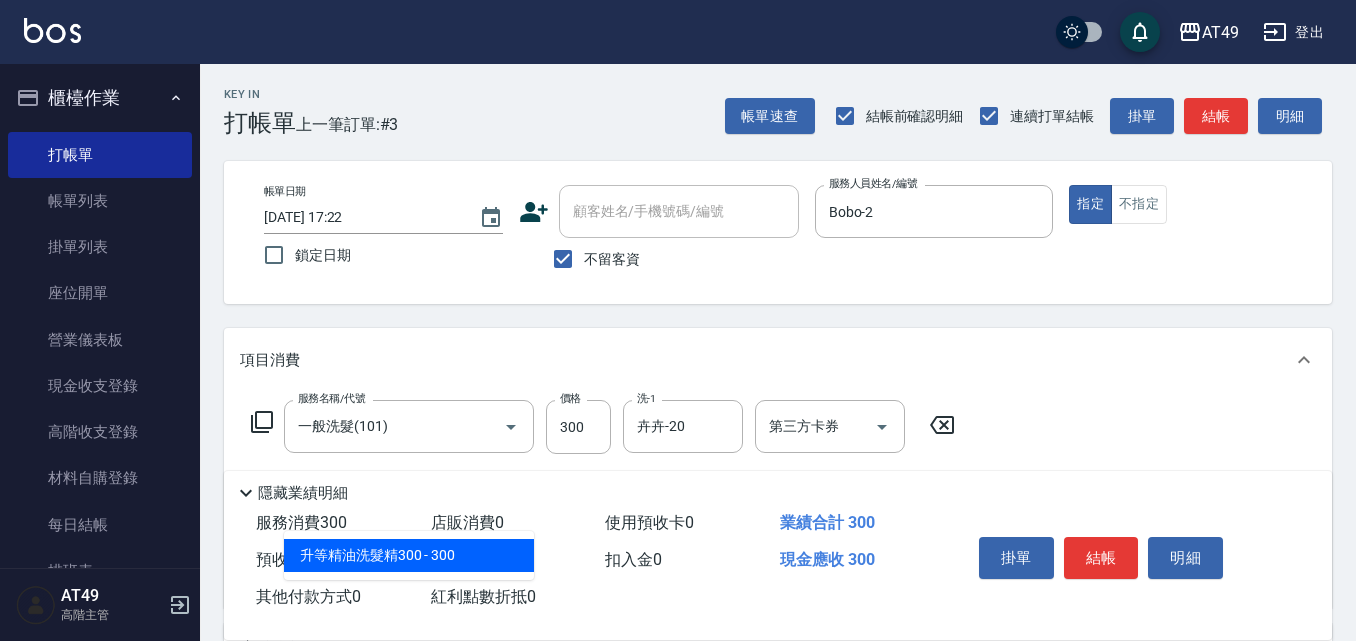 type on "升等精油洗髮精300(102)" 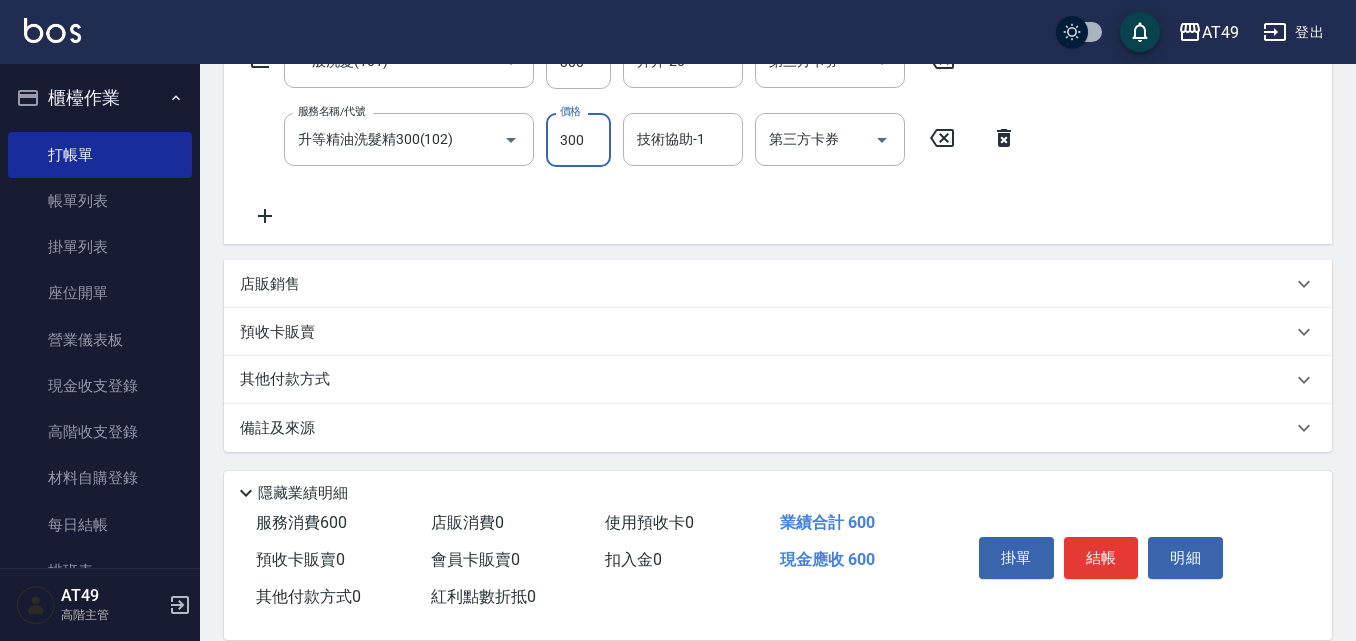scroll, scrollTop: 368, scrollLeft: 0, axis: vertical 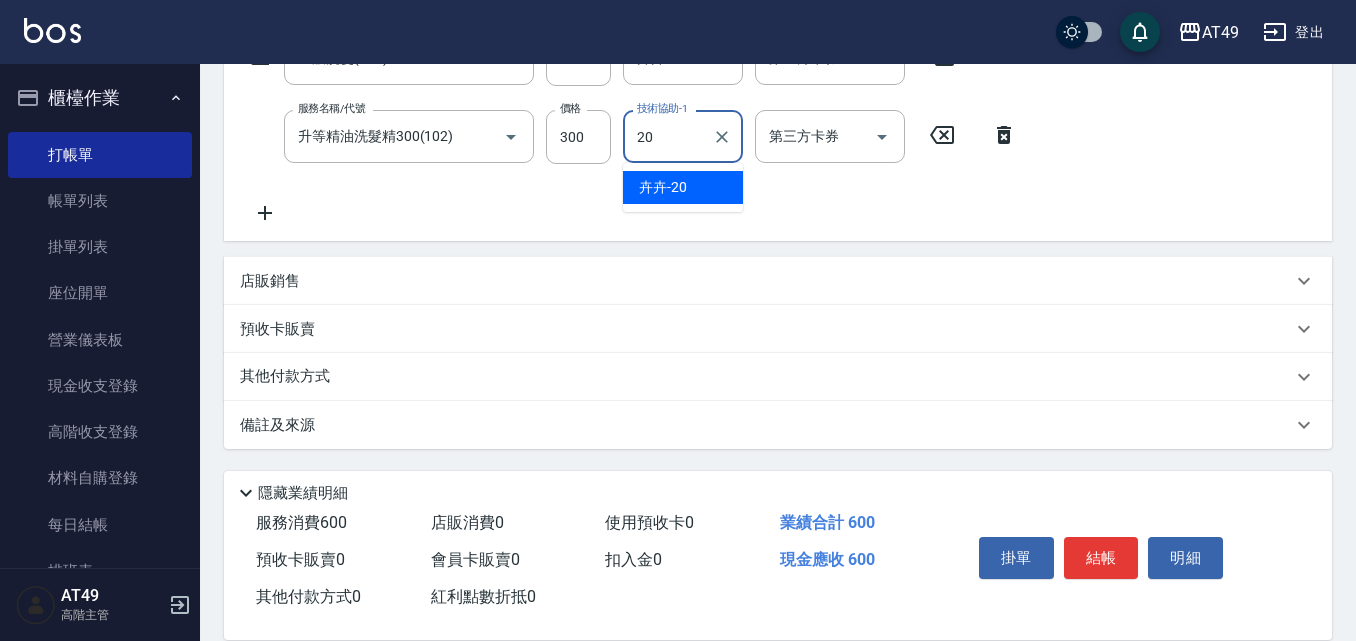 type on "卉卉-20" 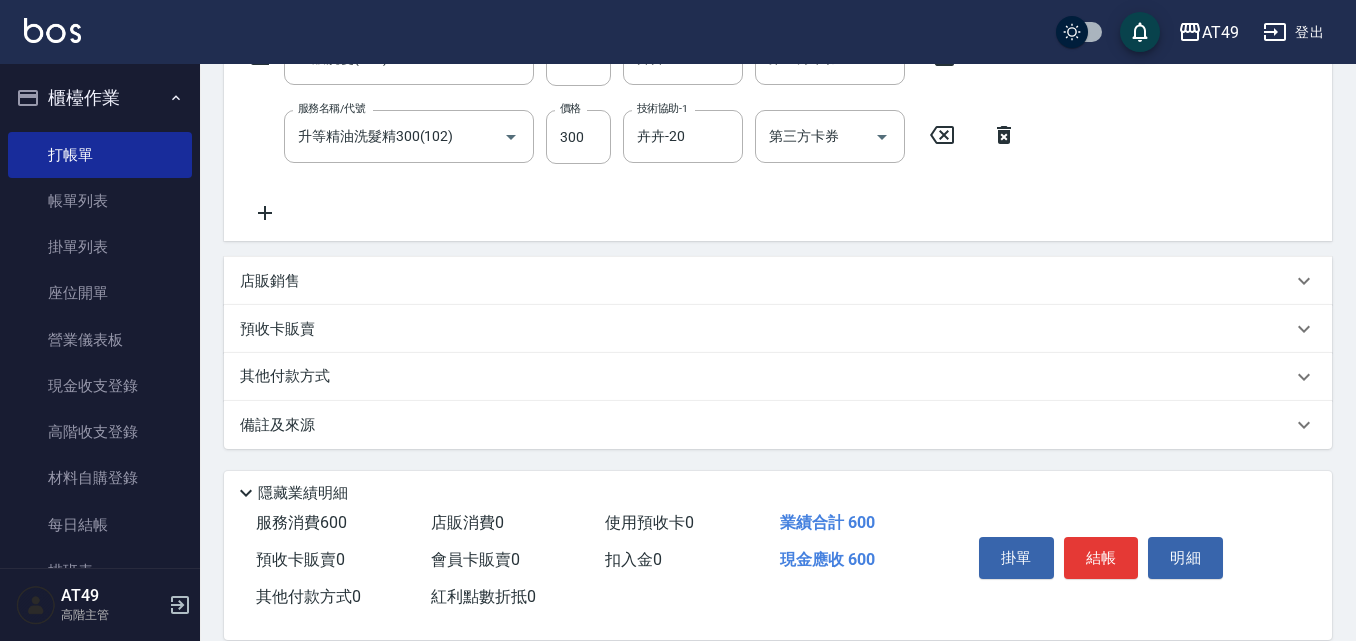 click 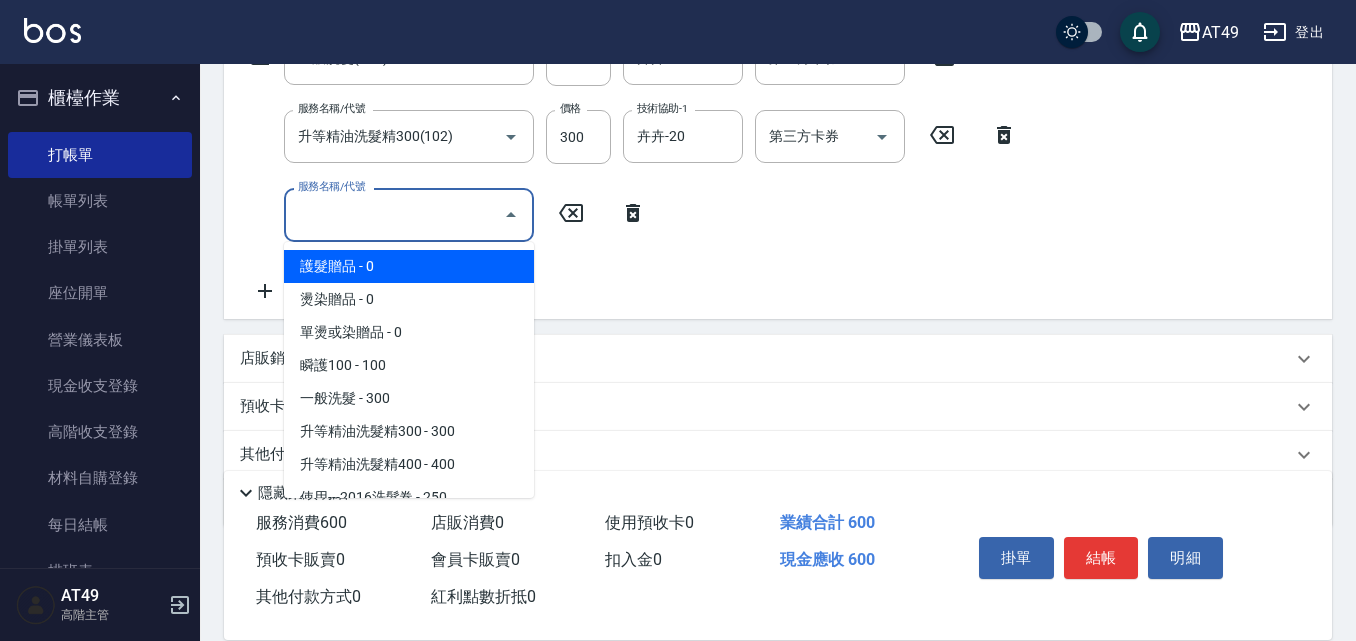 click on "服務名稱/代號" at bounding box center (394, 214) 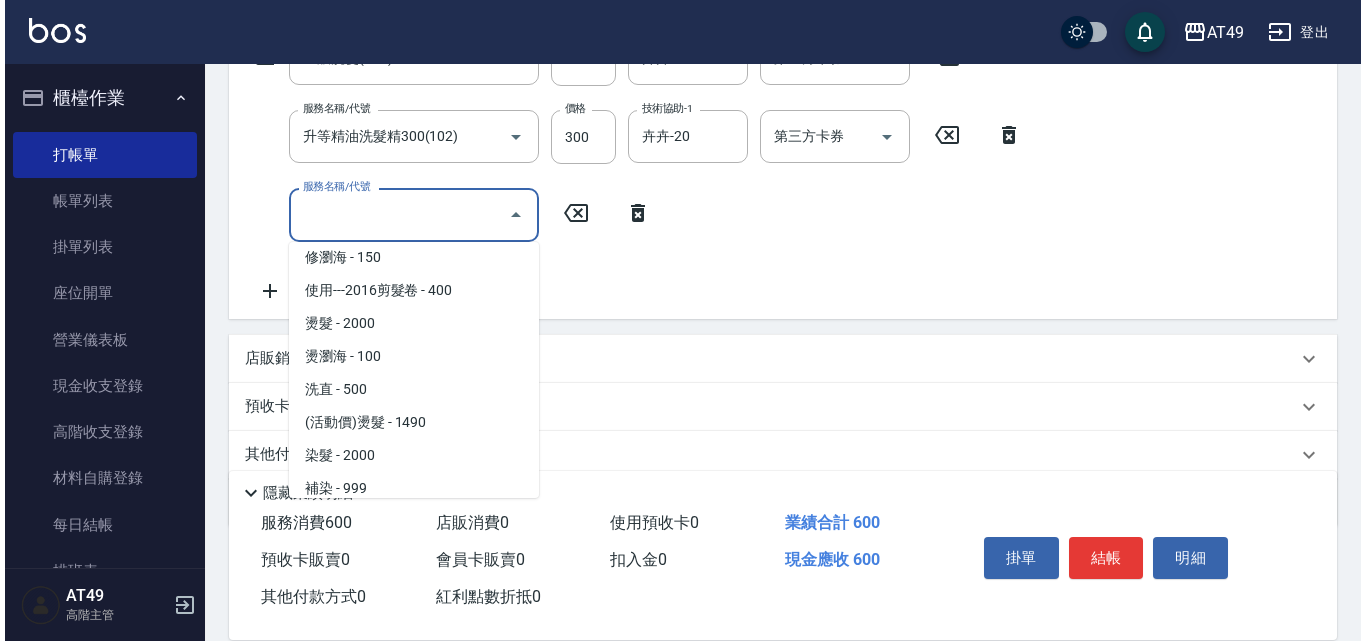 scroll, scrollTop: 400, scrollLeft: 0, axis: vertical 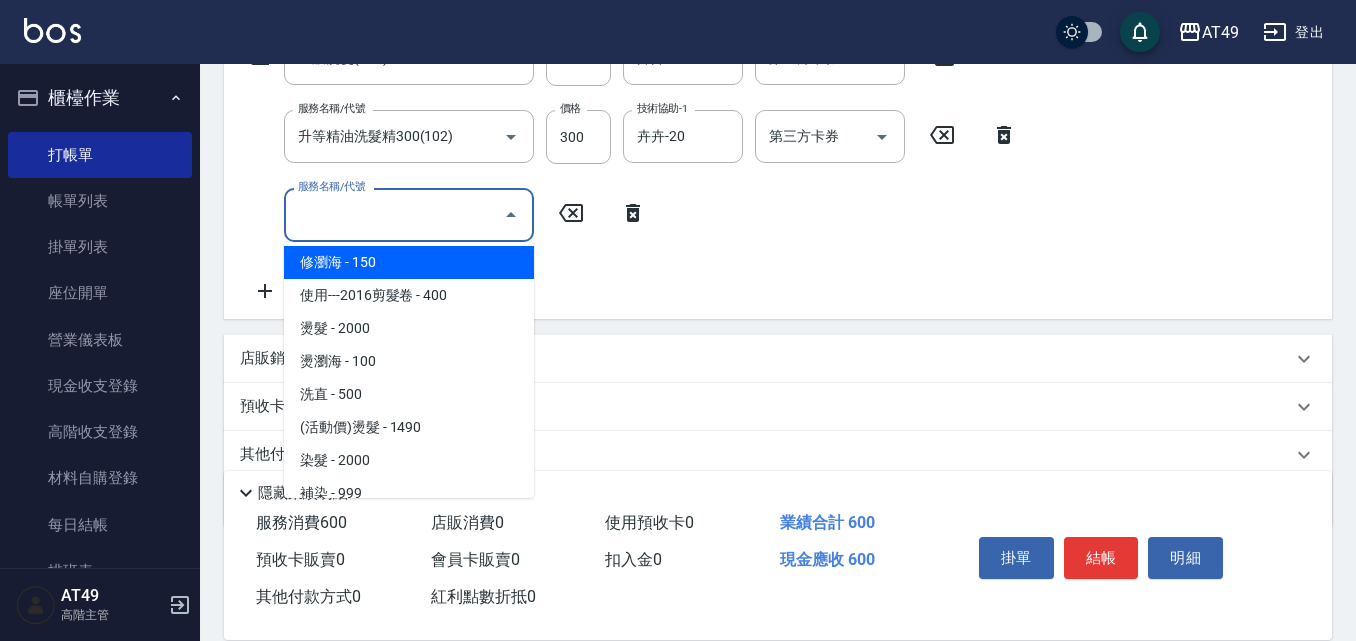 click on "修瀏海 - 150" at bounding box center [409, 262] 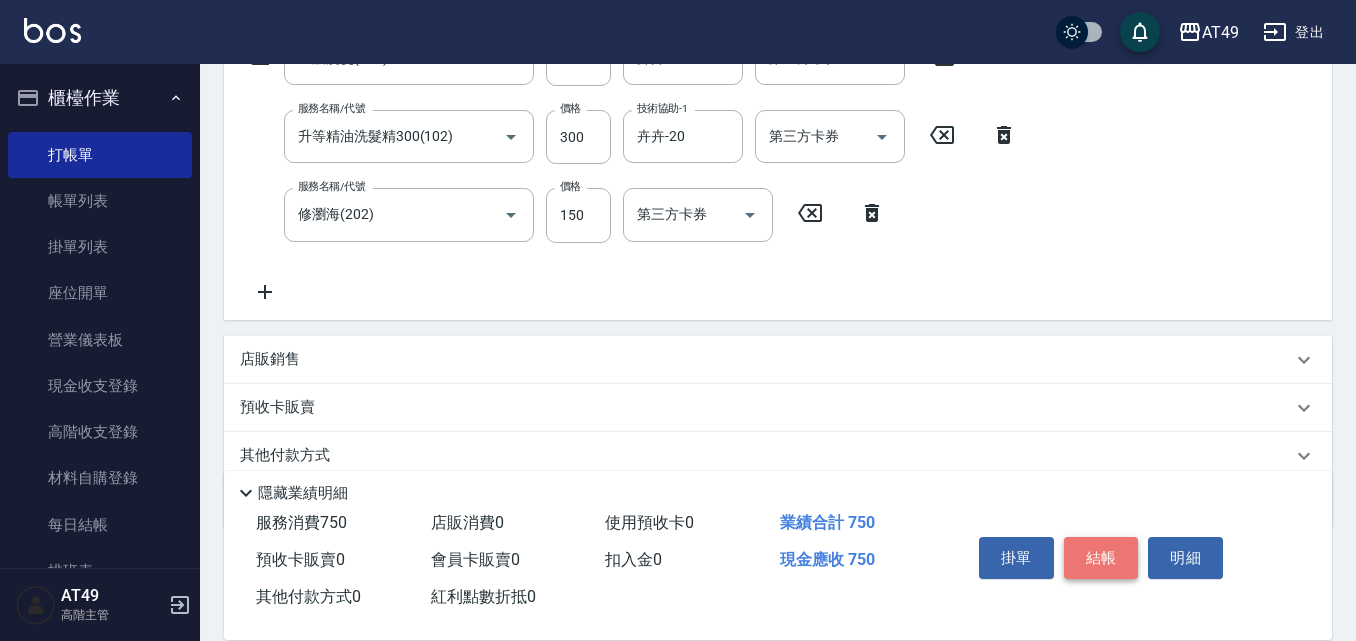 click on "結帳" at bounding box center [1101, 558] 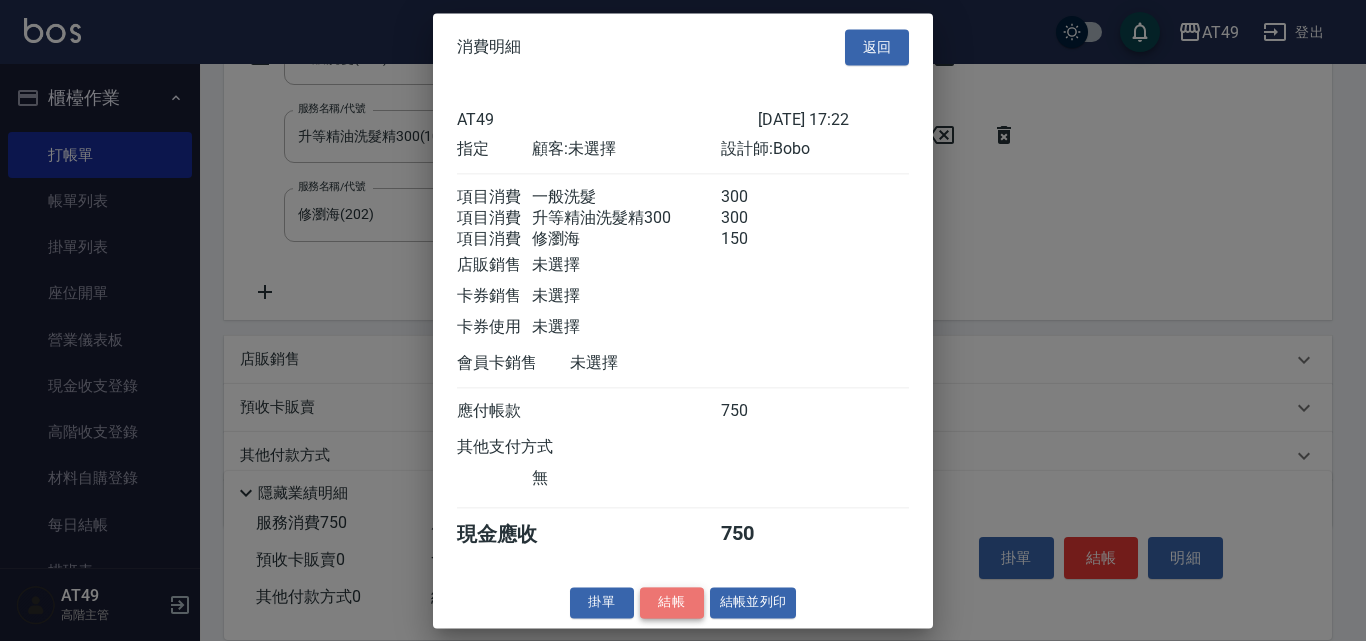 click on "結帳" at bounding box center (672, 602) 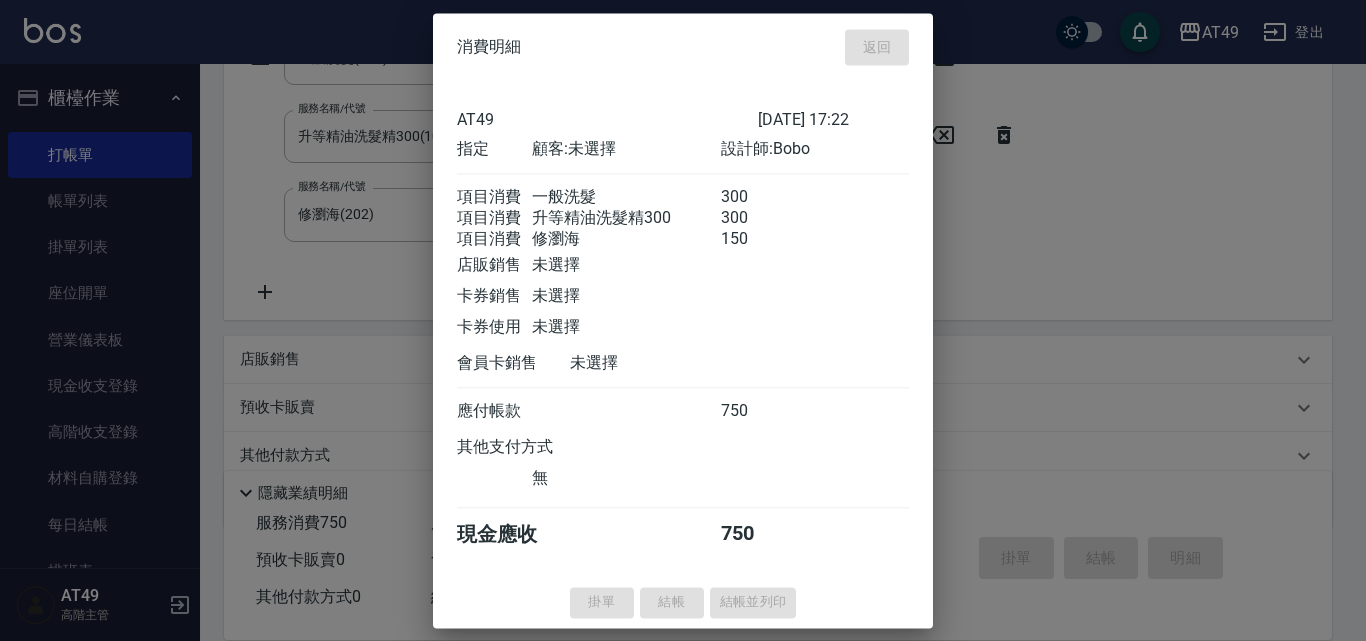 type 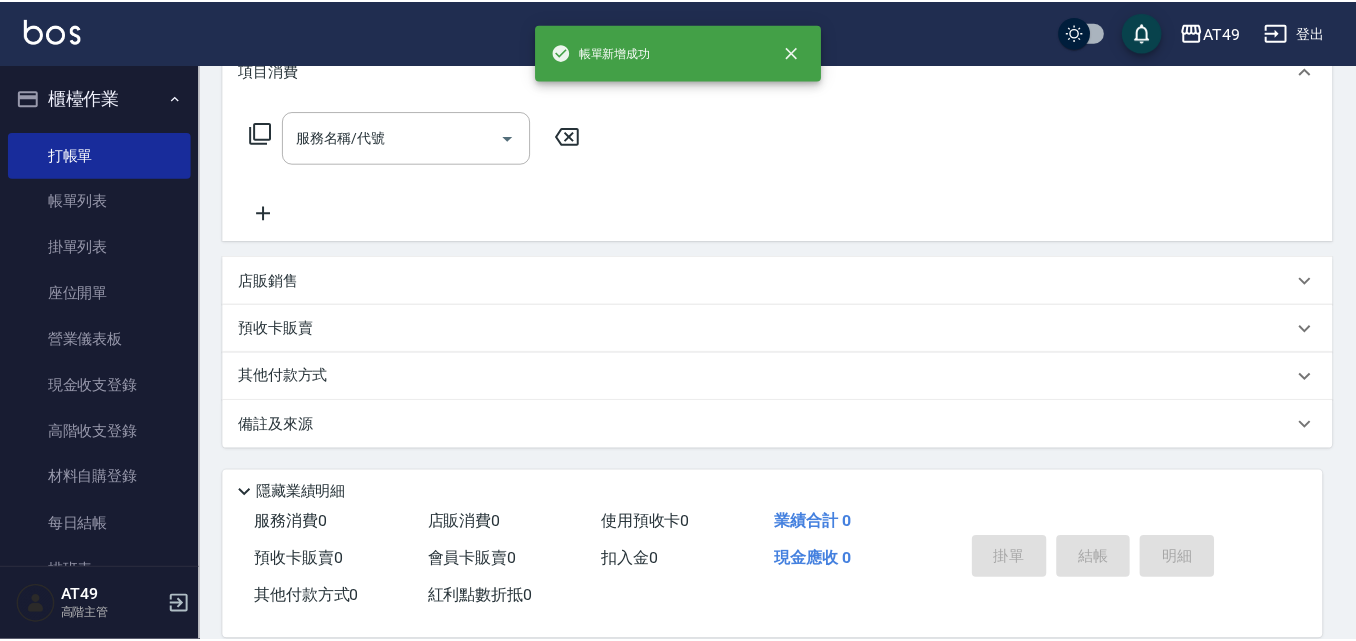scroll, scrollTop: 0, scrollLeft: 0, axis: both 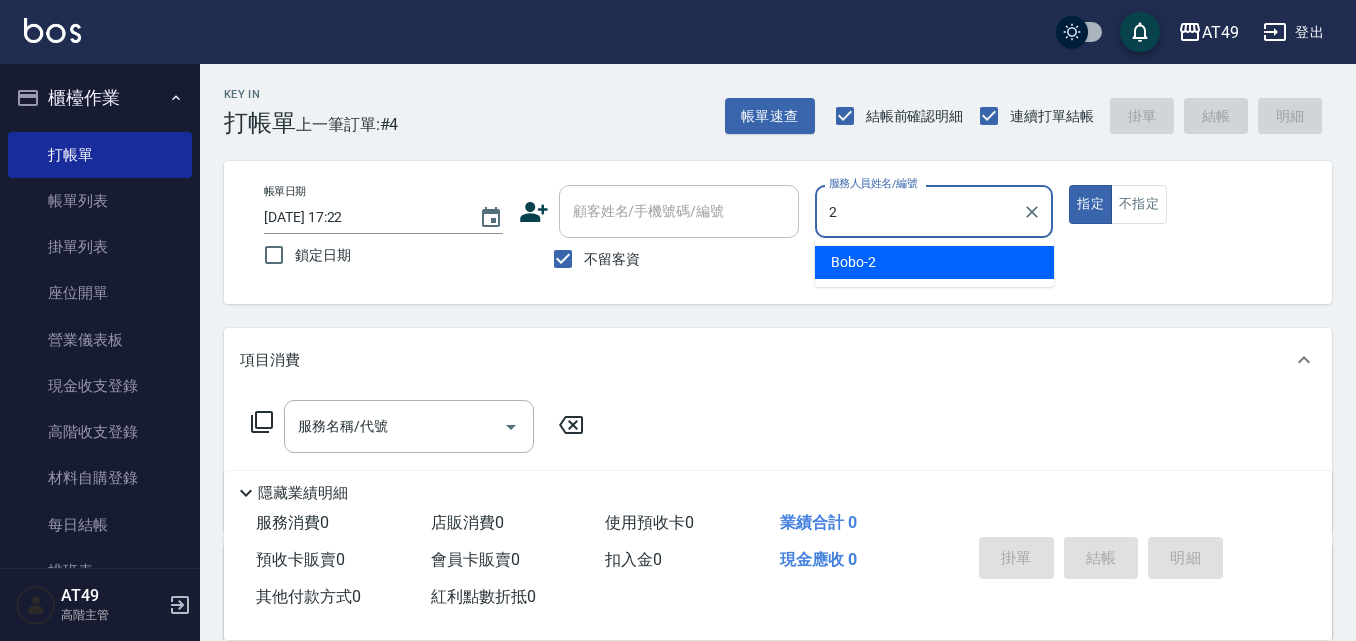type on "Bobo-2" 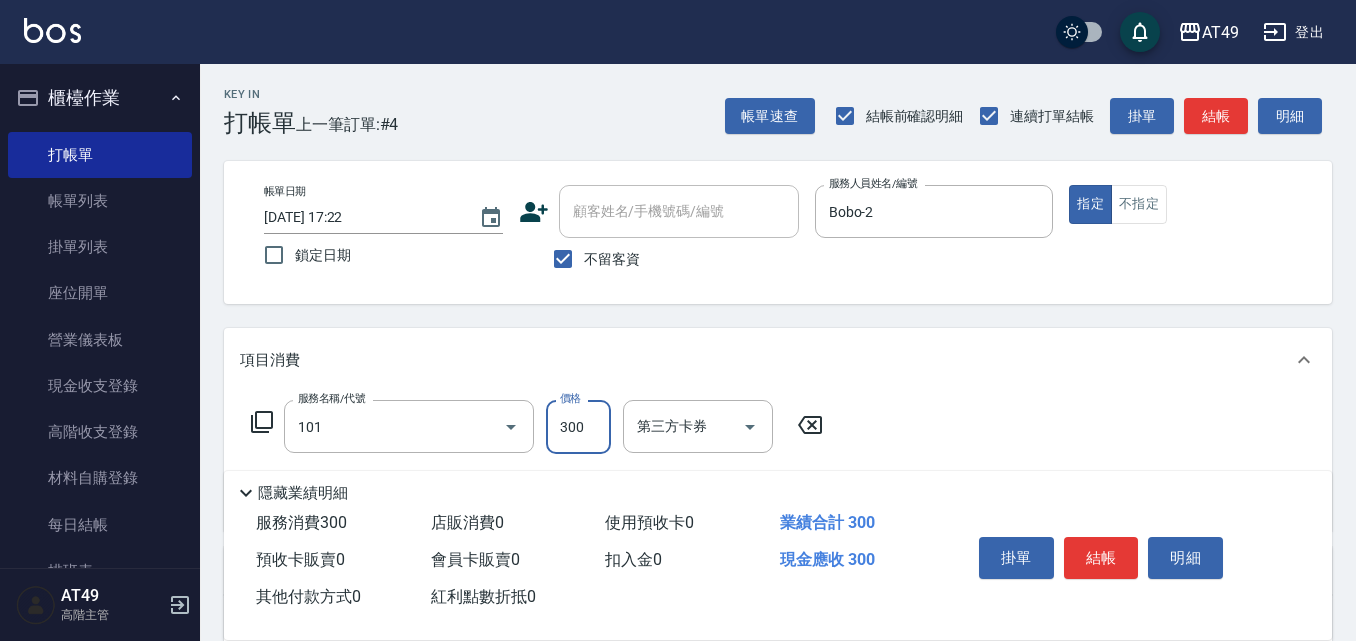 type on "一般洗髮(101)" 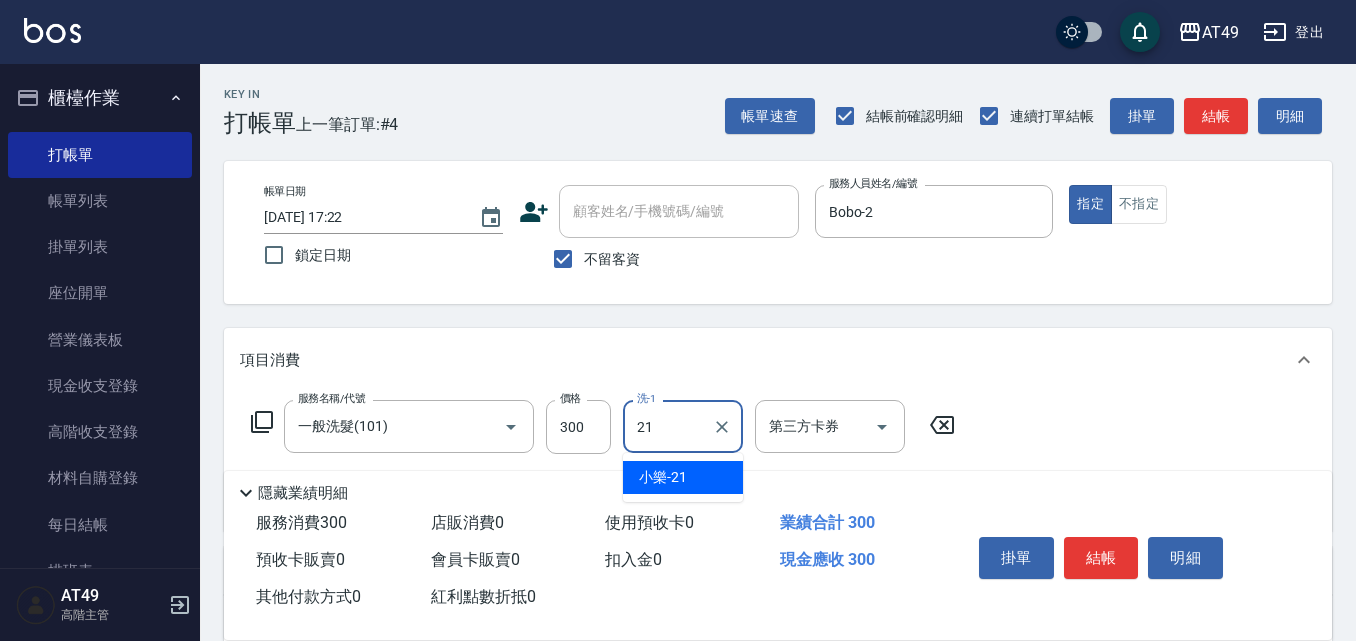 type on "小樂-21" 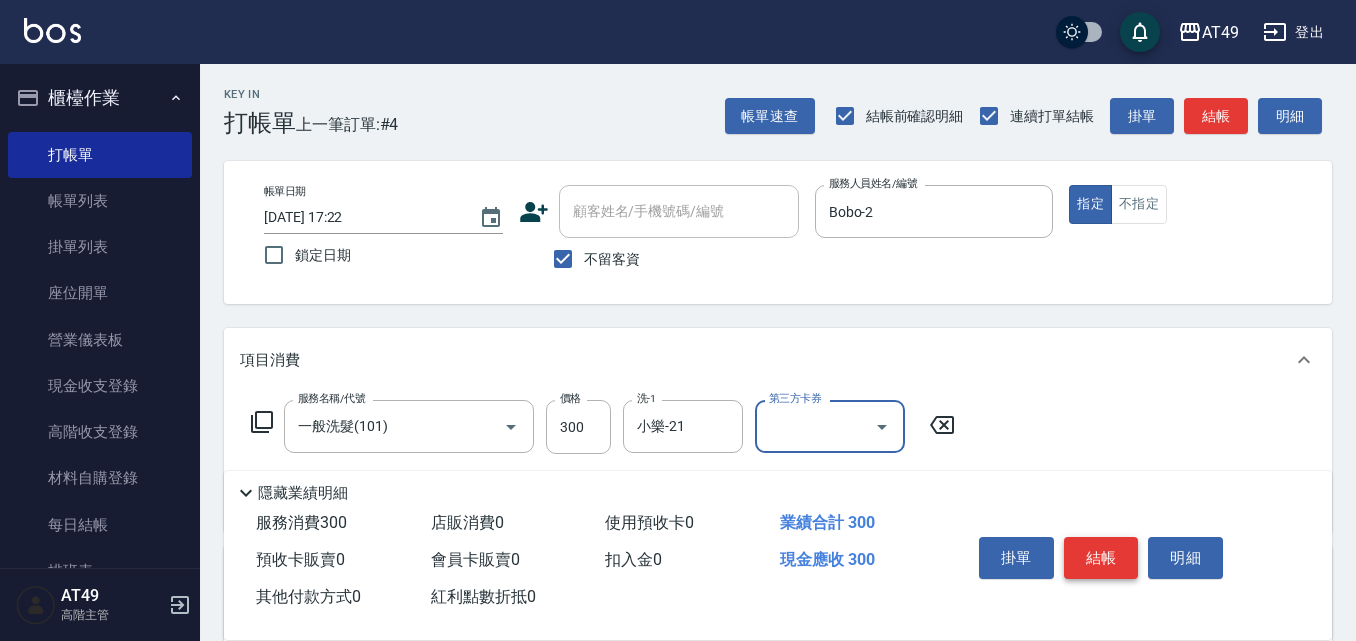 click on "結帳" at bounding box center [1101, 558] 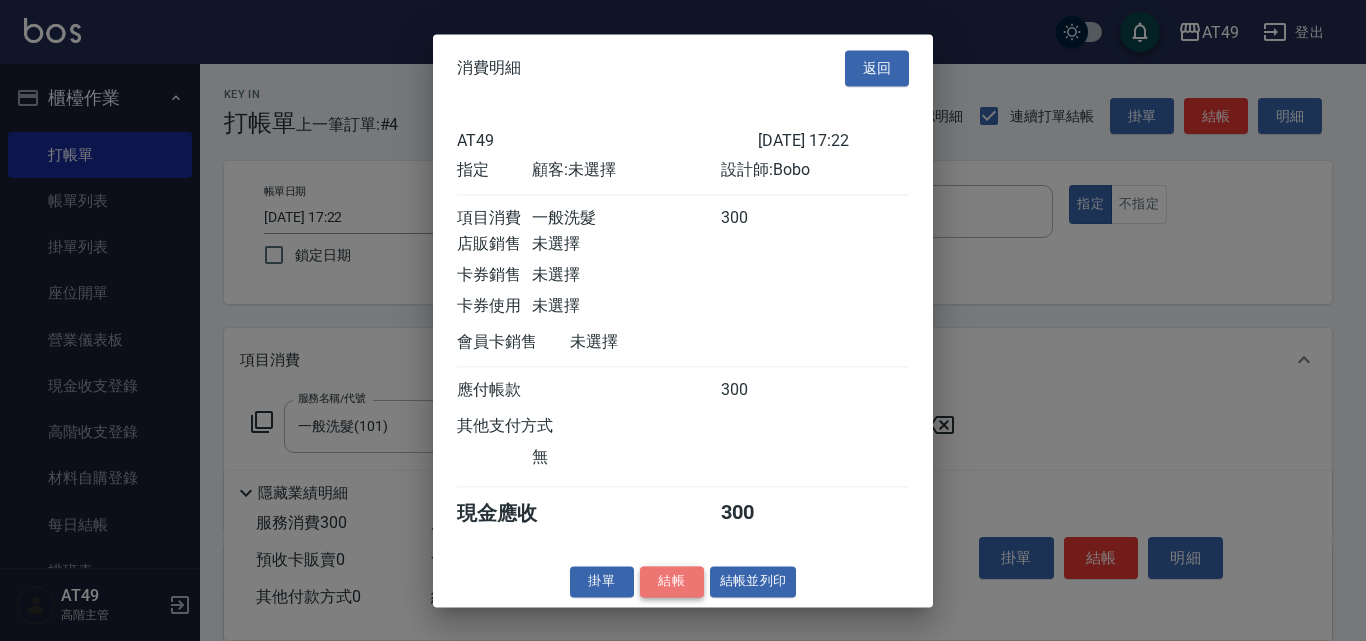 click on "結帳" at bounding box center (672, 581) 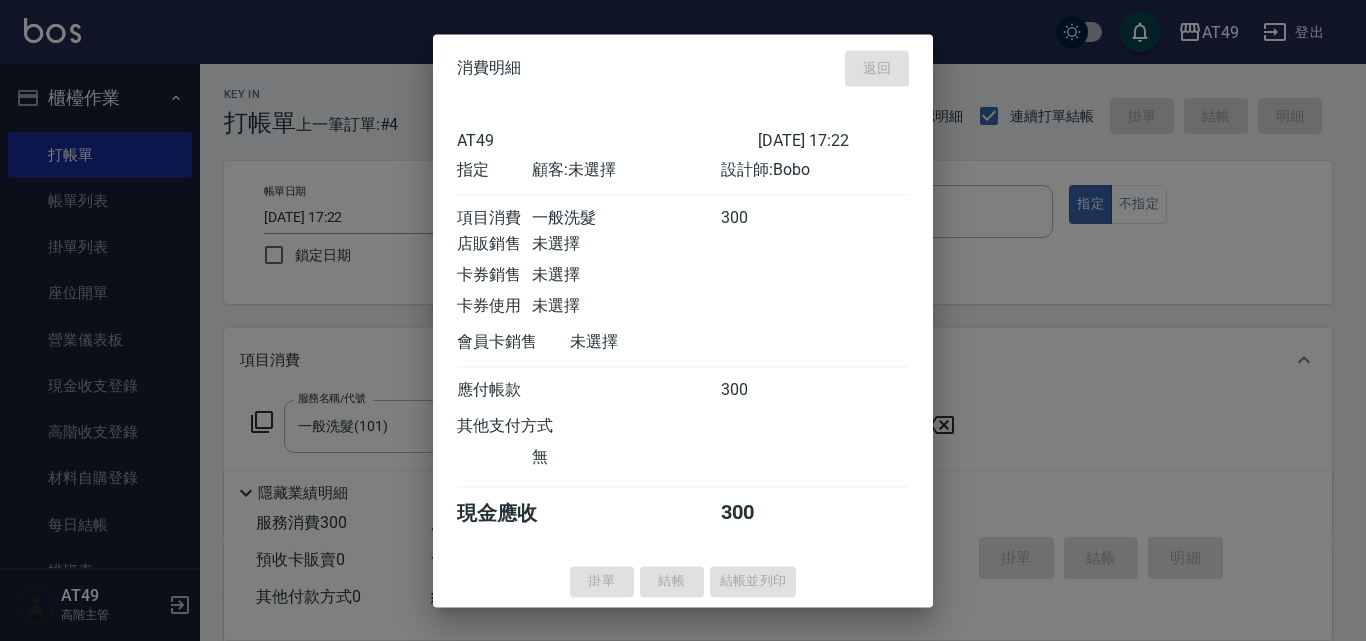 type on "[DATE] 17:23" 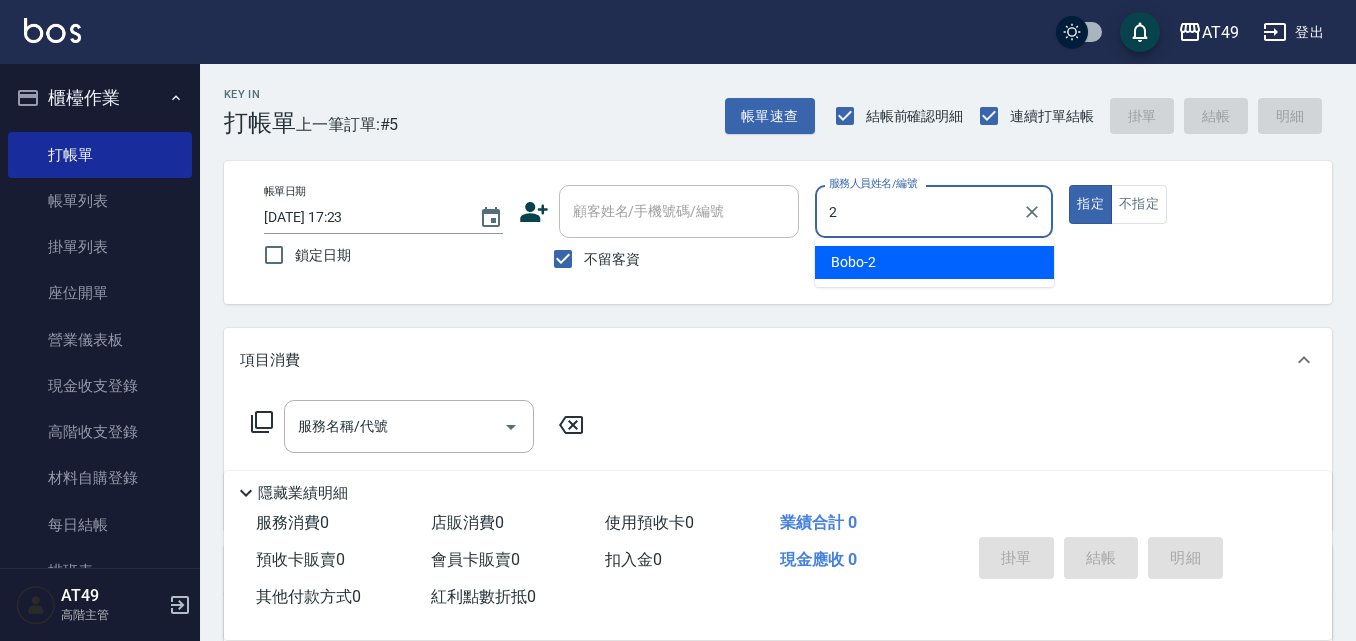 type on "Bobo-2" 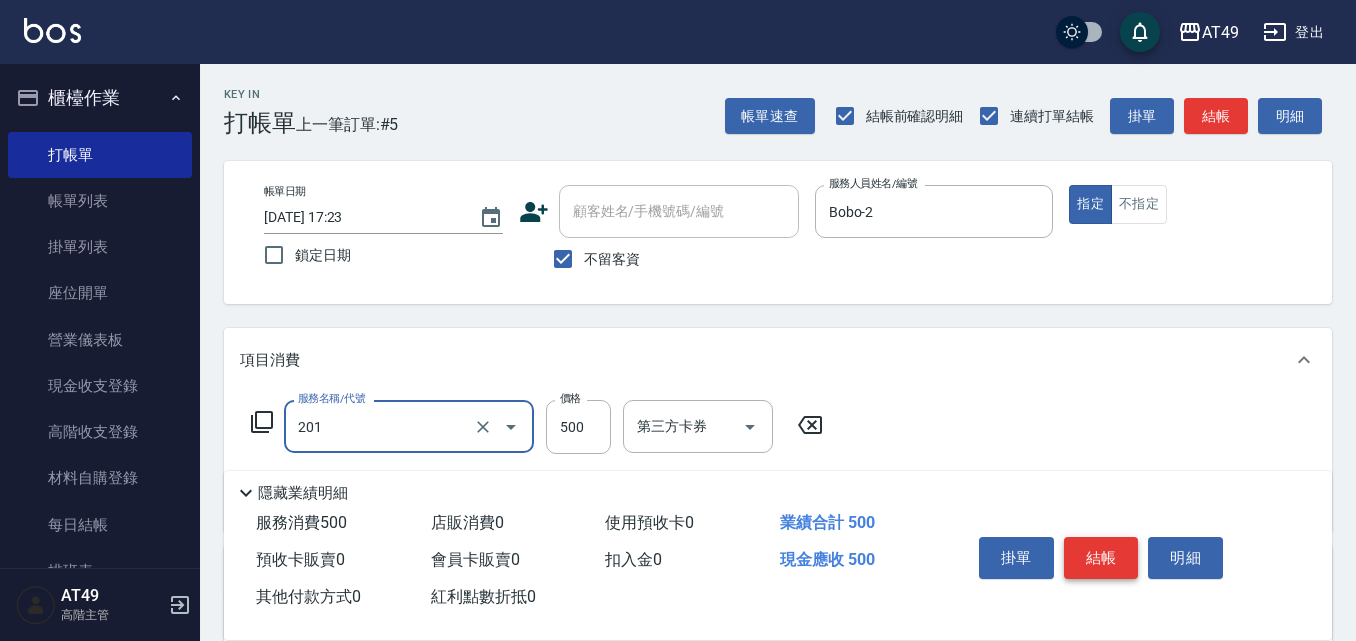 type on "精緻剪髮(201)" 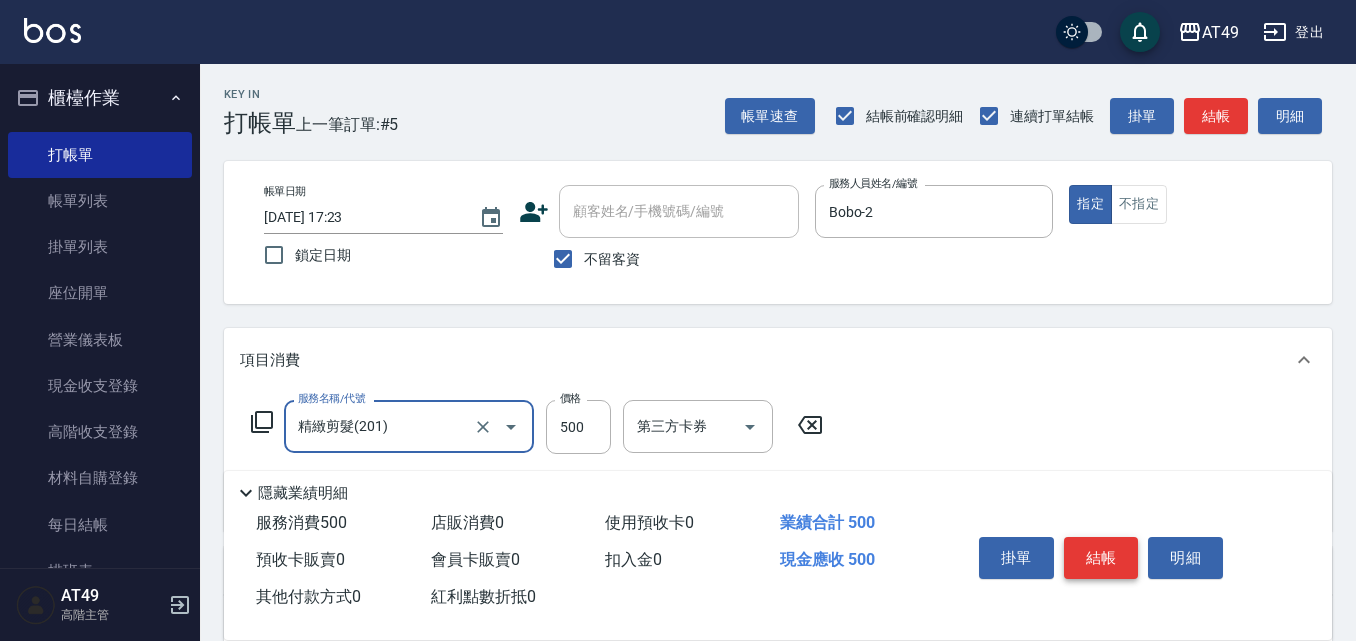 click on "結帳" at bounding box center (1101, 558) 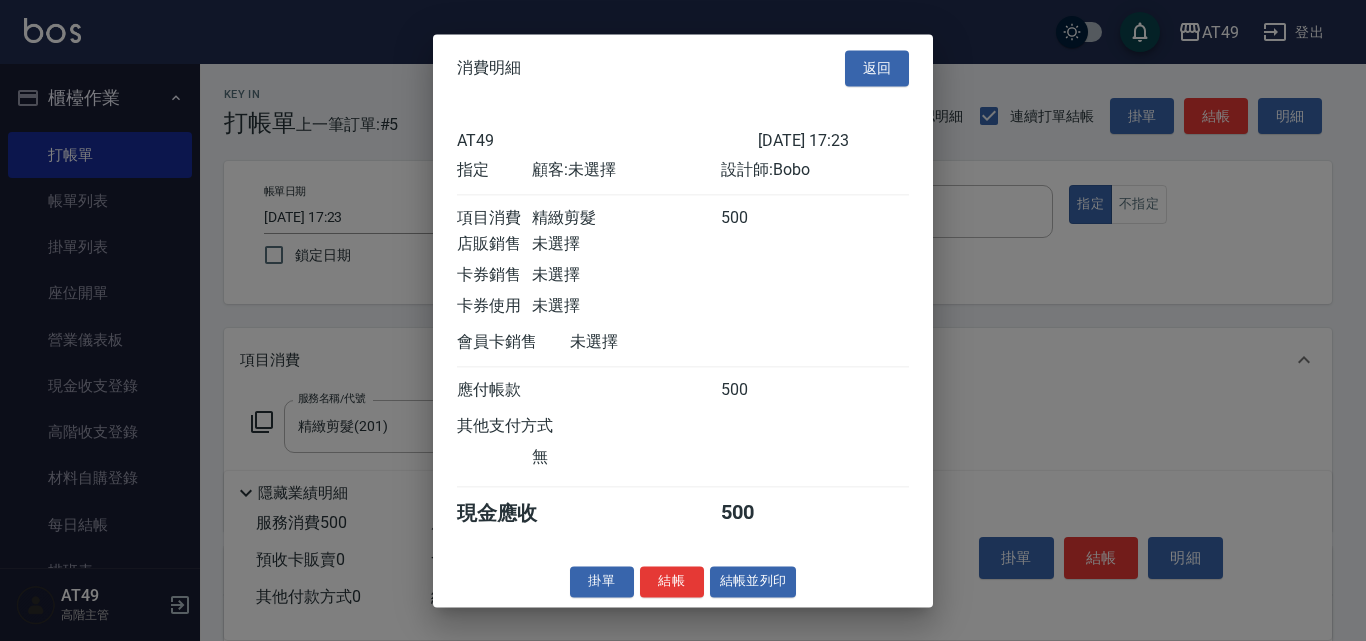 click on "結帳" at bounding box center [672, 581] 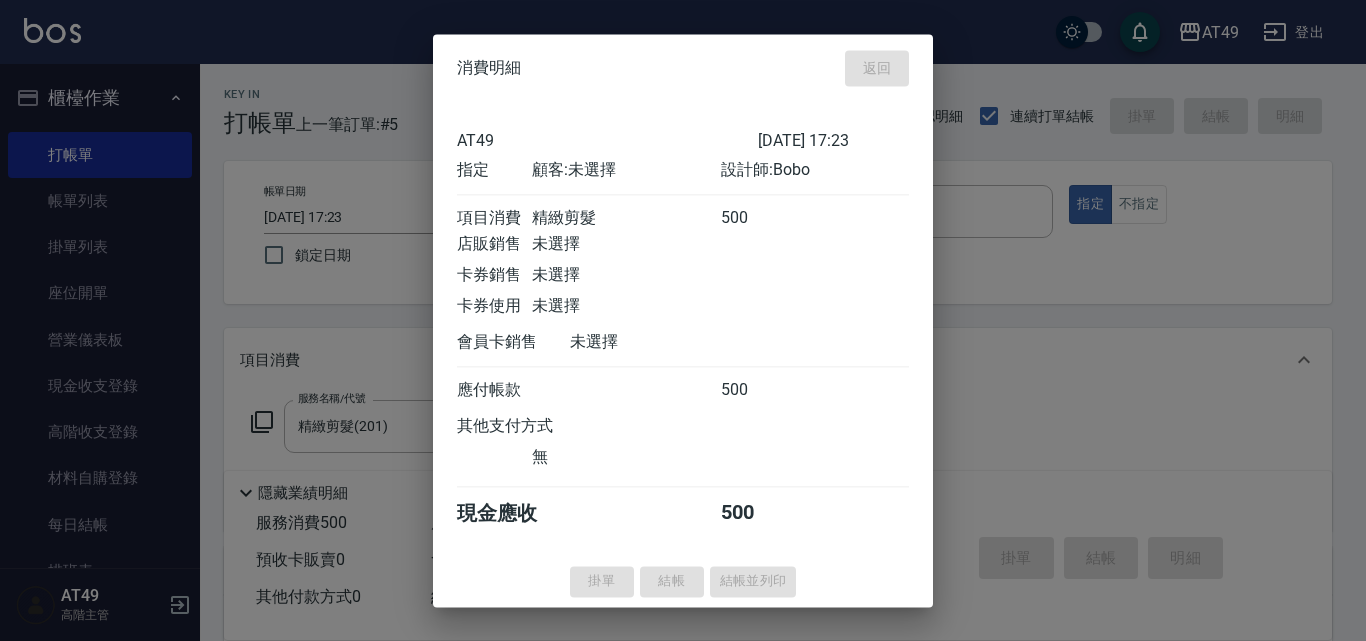type 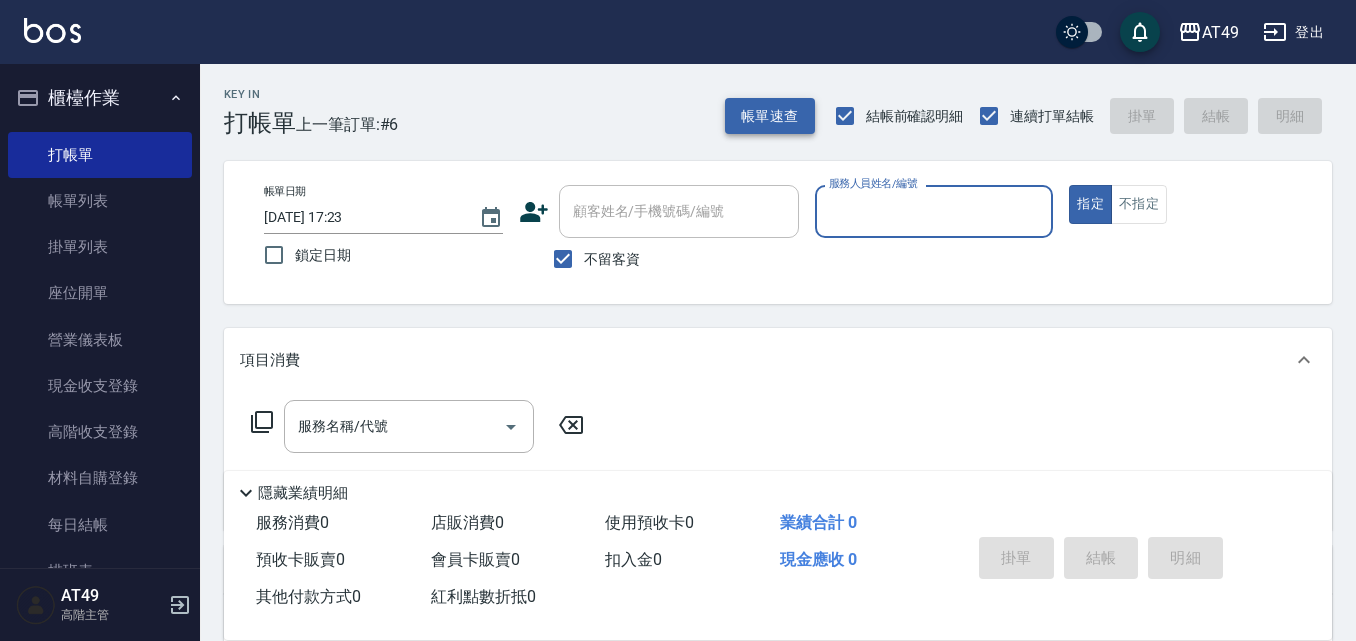 click on "帳單速查" at bounding box center [770, 116] 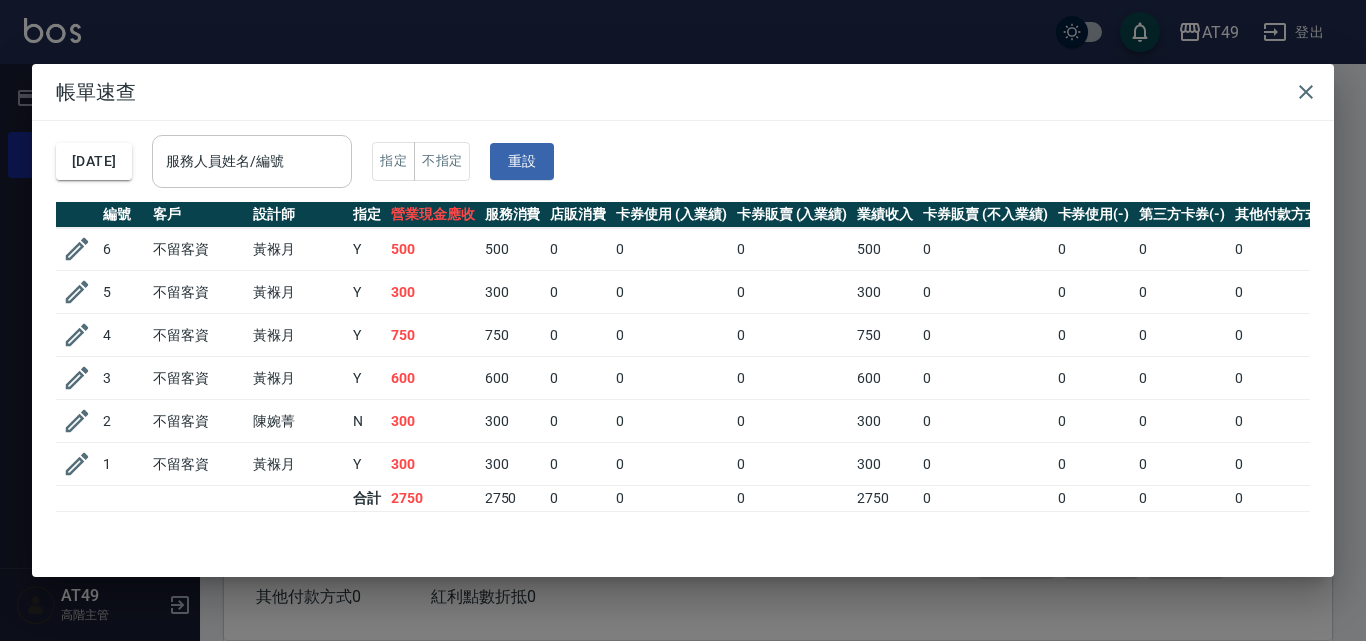 click on "服務人員姓名/編號 服務人員姓名/編號" at bounding box center (252, 161) 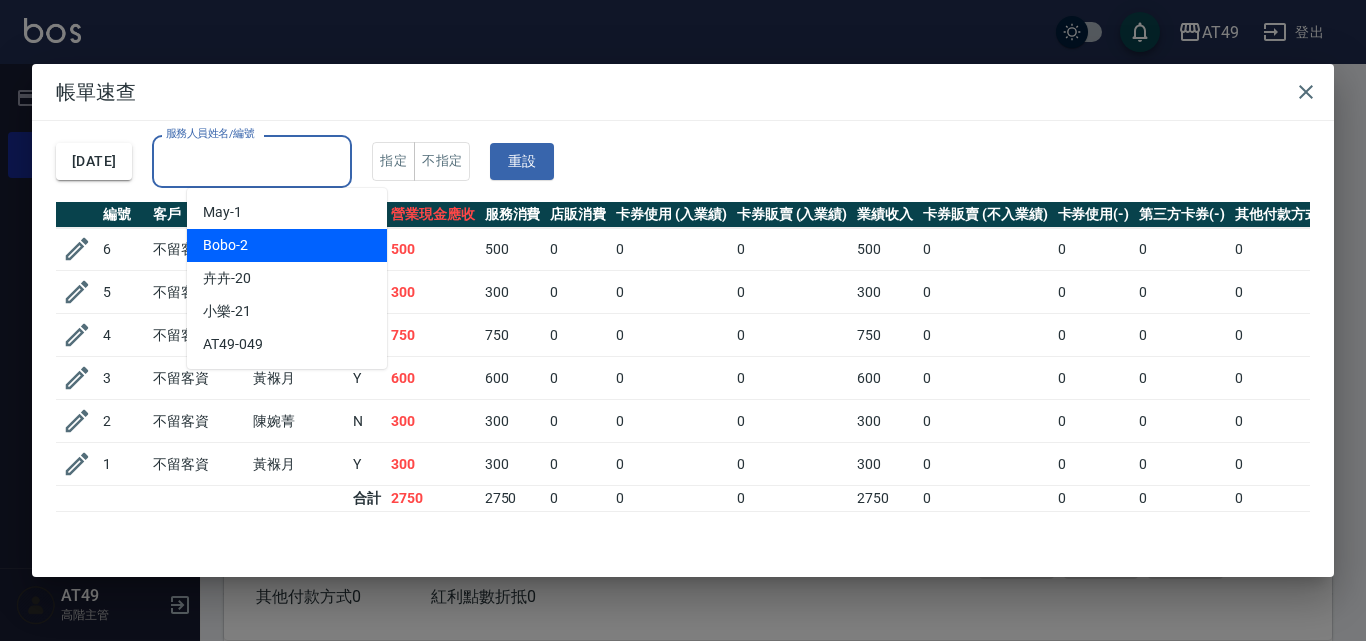 click on "Bobo -2" at bounding box center [225, 245] 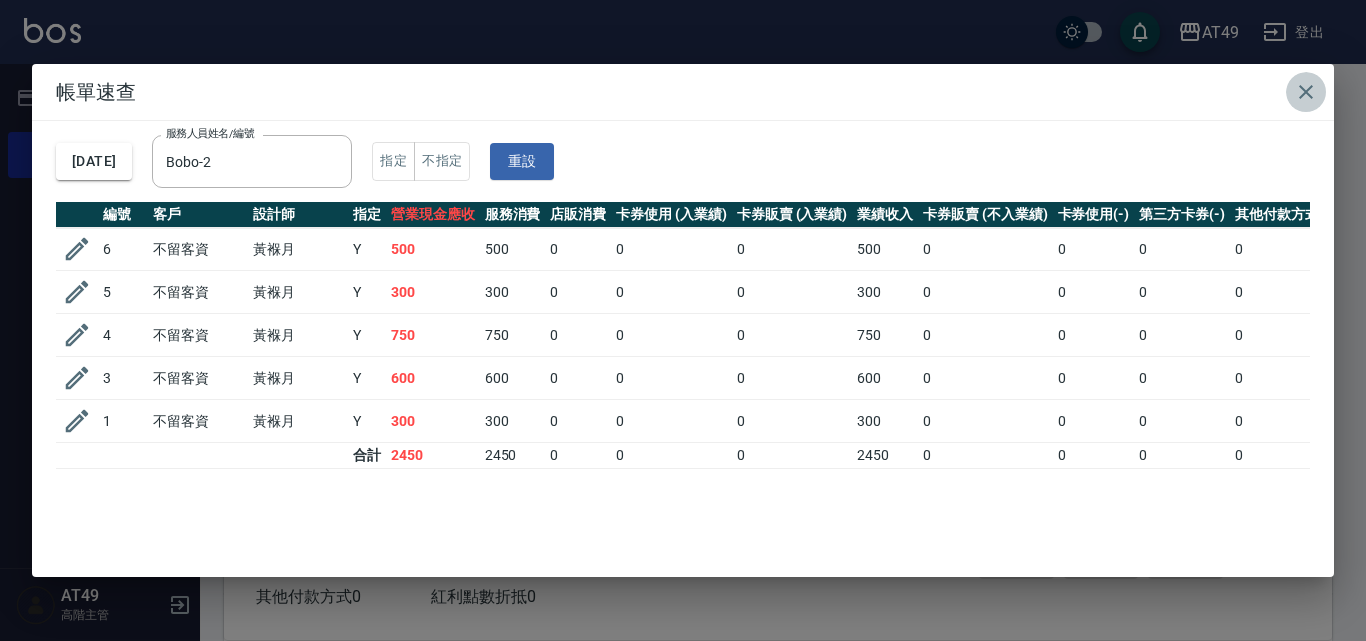 click 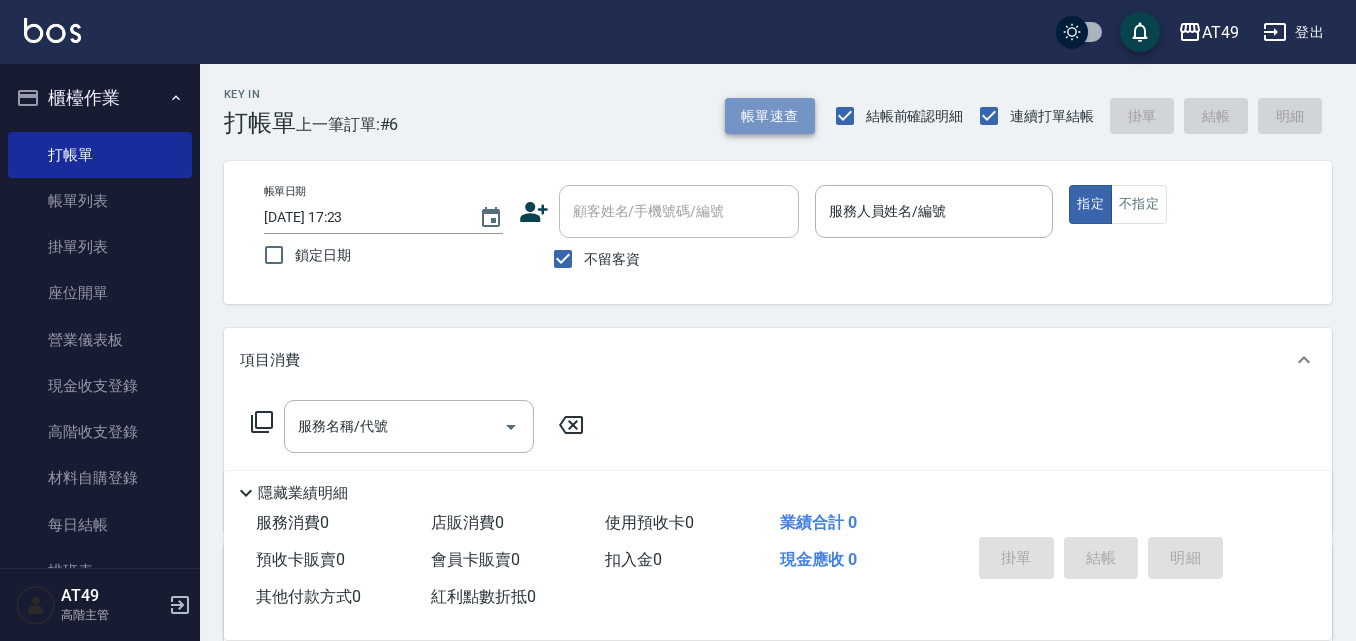 click on "帳單速查" at bounding box center (770, 116) 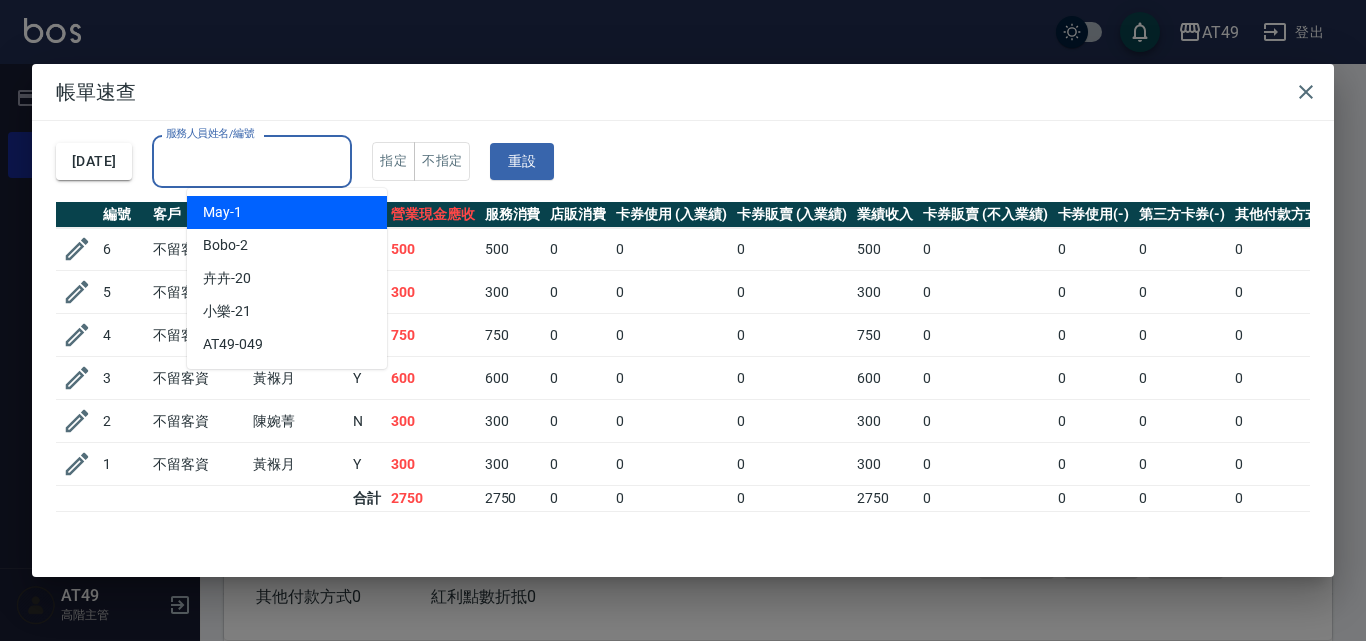 click on "服務人員姓名/編號" at bounding box center (252, 161) 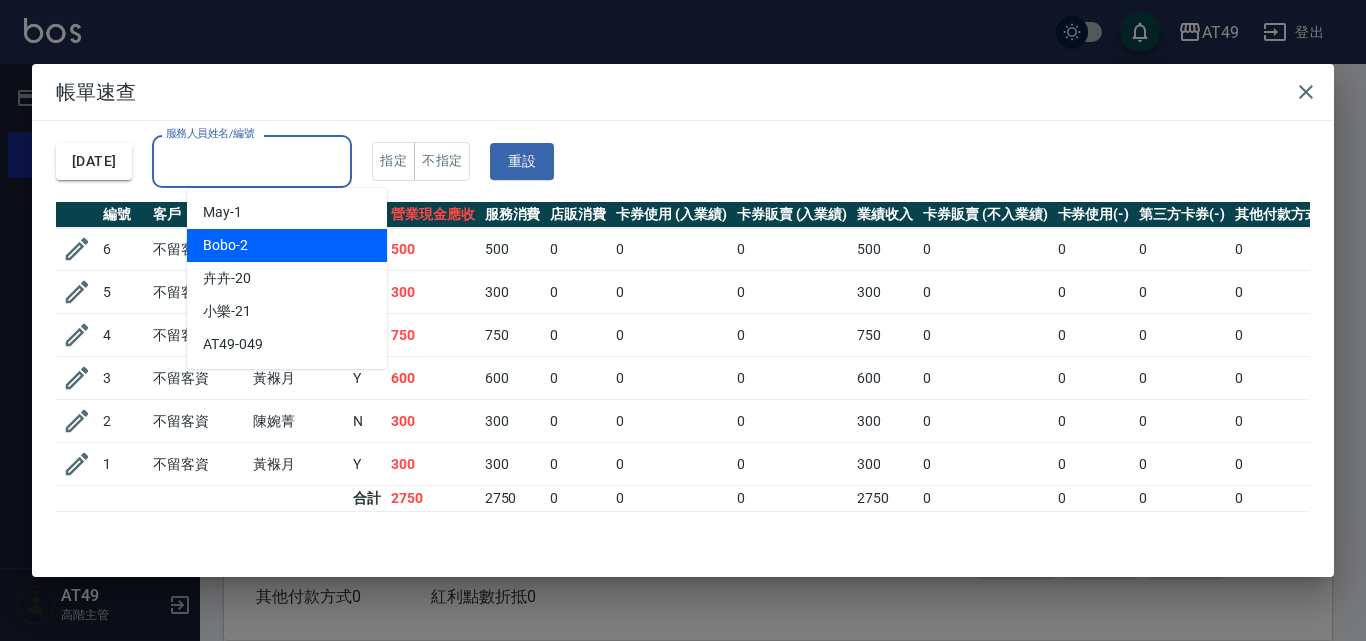 click on "Bobo -2" at bounding box center [287, 245] 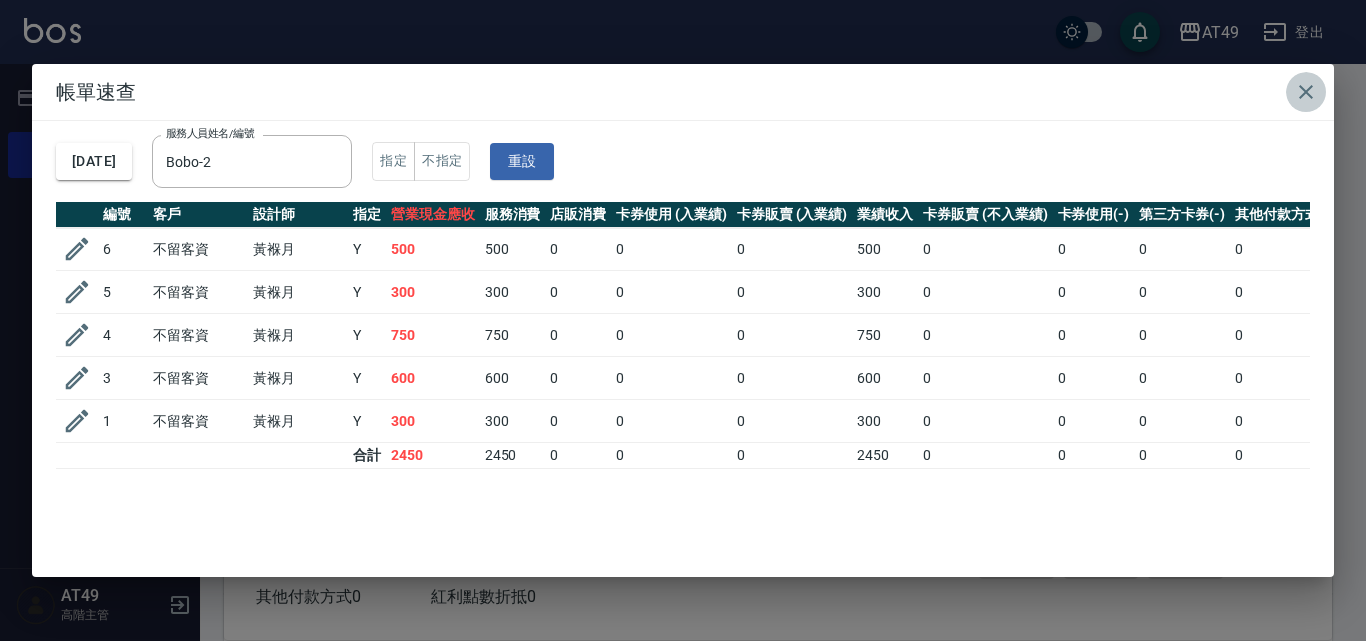 click 